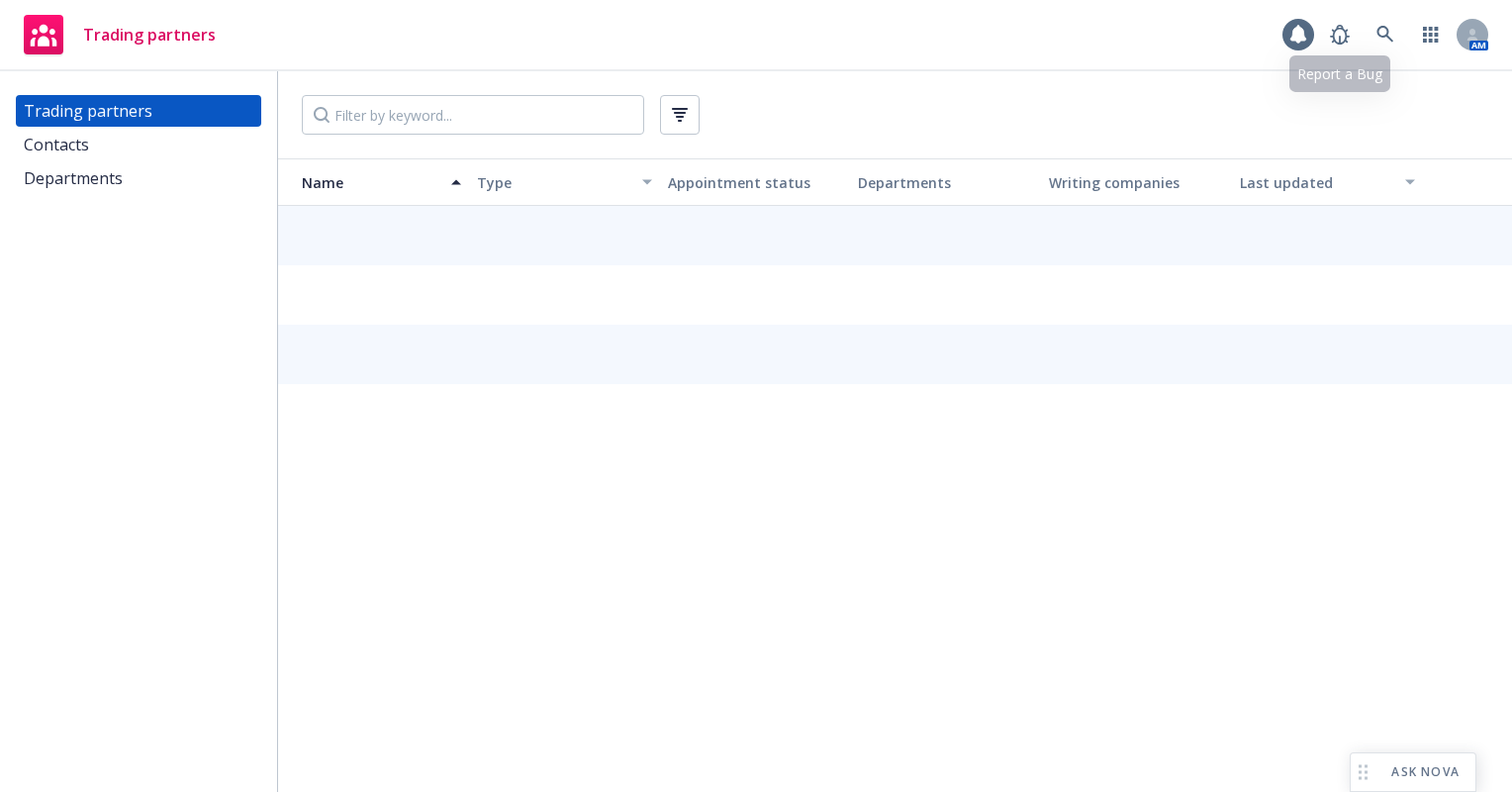 scroll, scrollTop: 0, scrollLeft: 0, axis: both 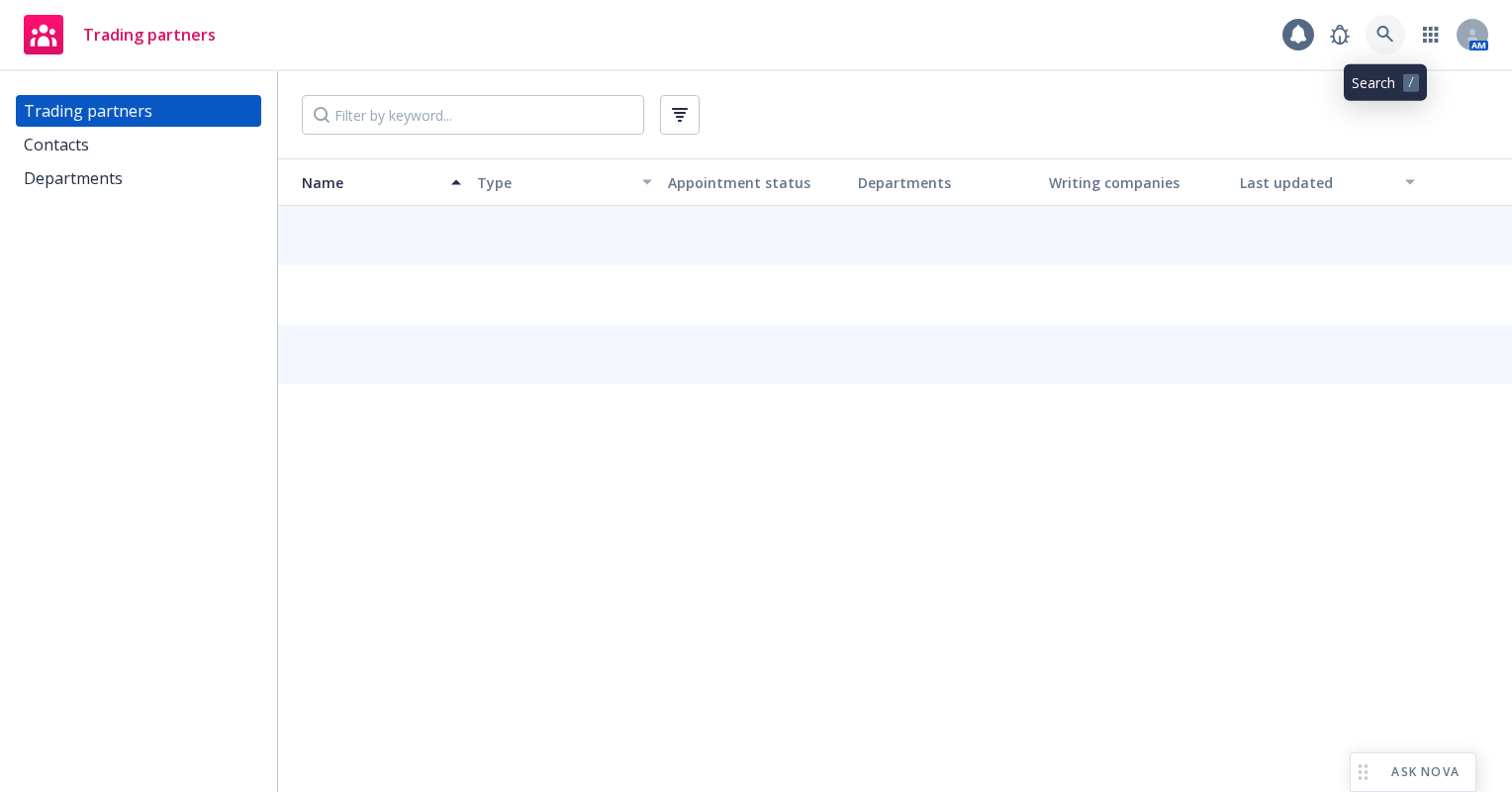 click 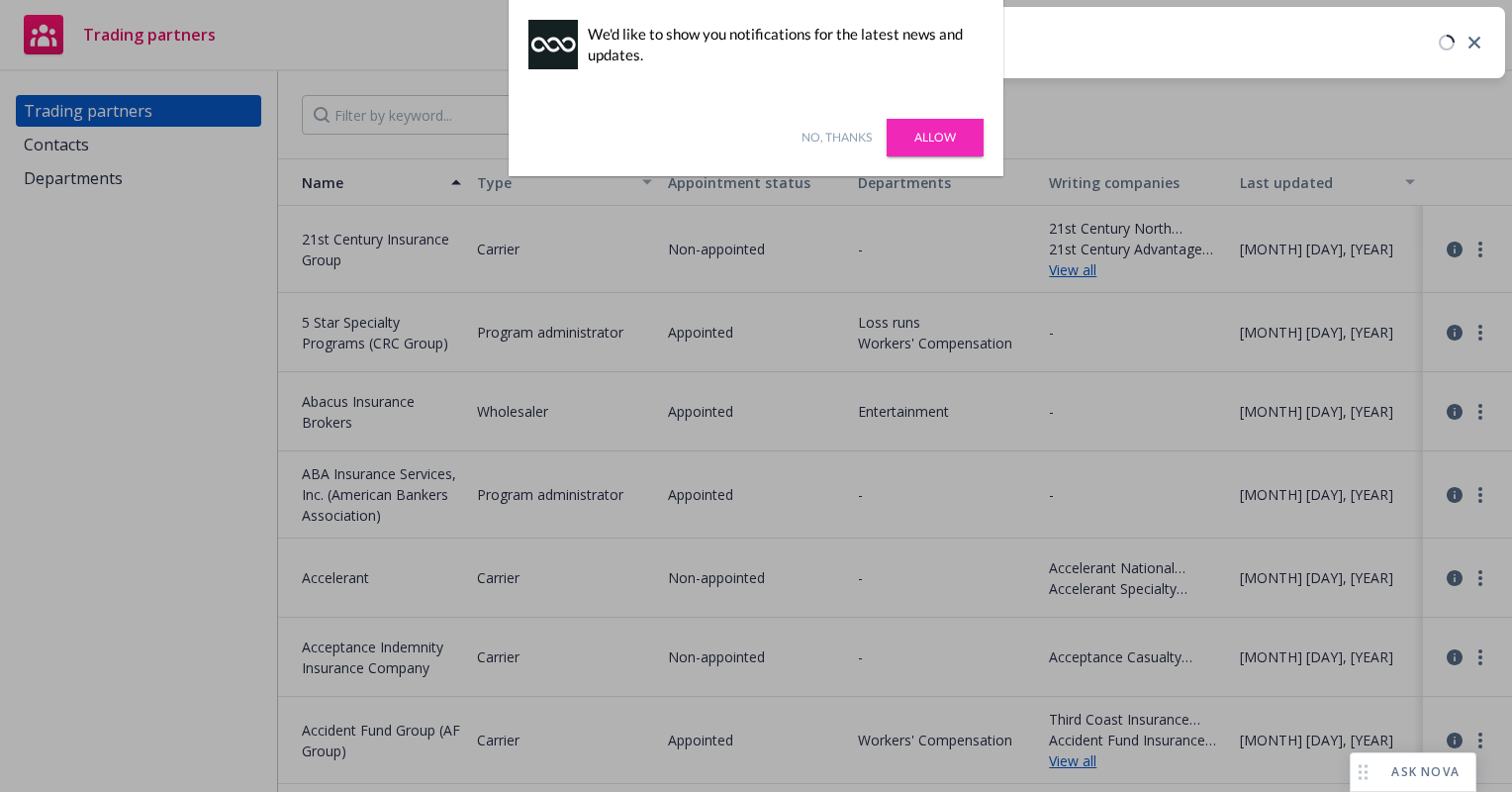 type on "vibrant holdings" 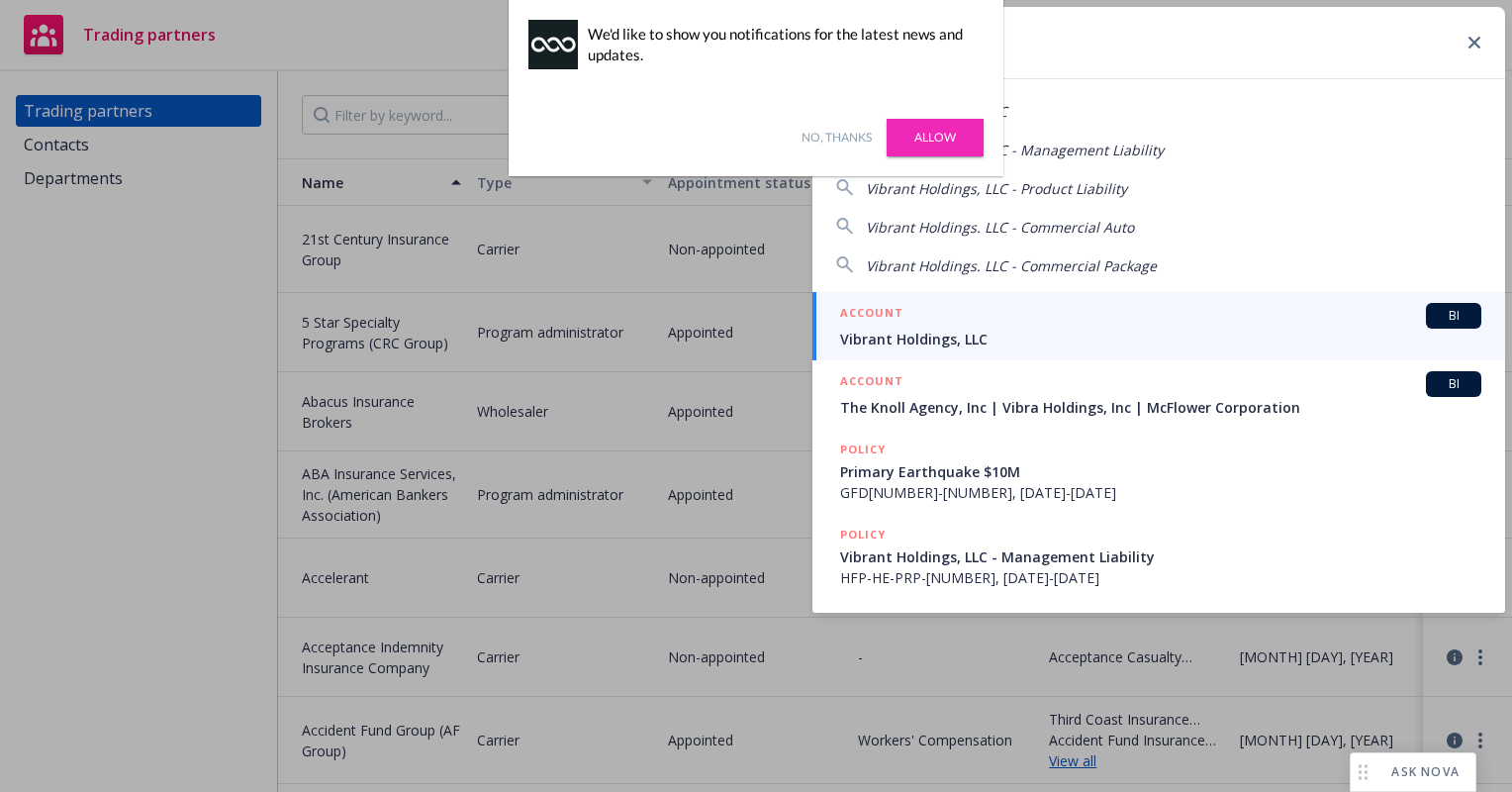 click on "No, thanks Allow" at bounding box center (756, 138) 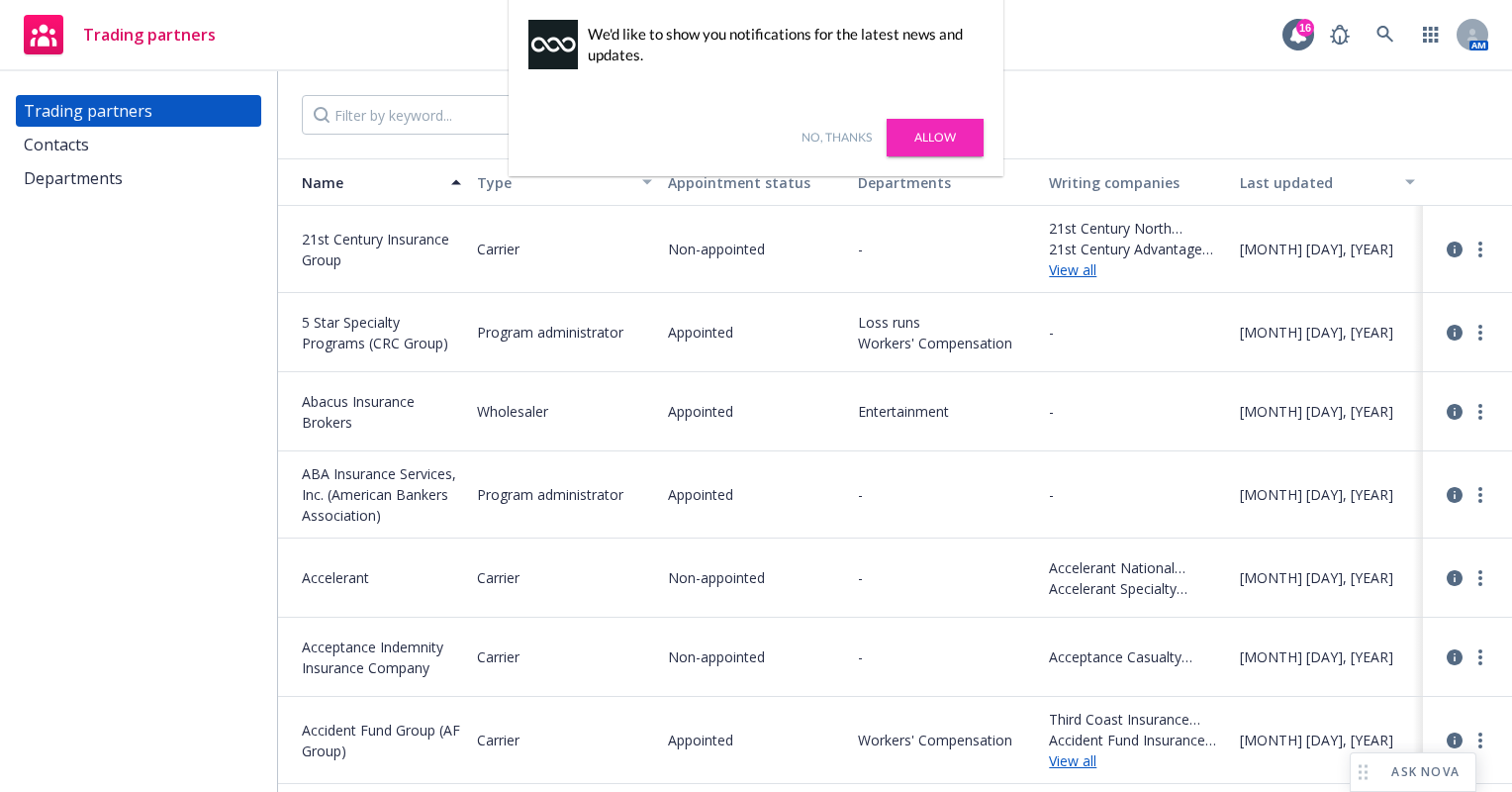 click on "Allow" at bounding box center [935, 138] 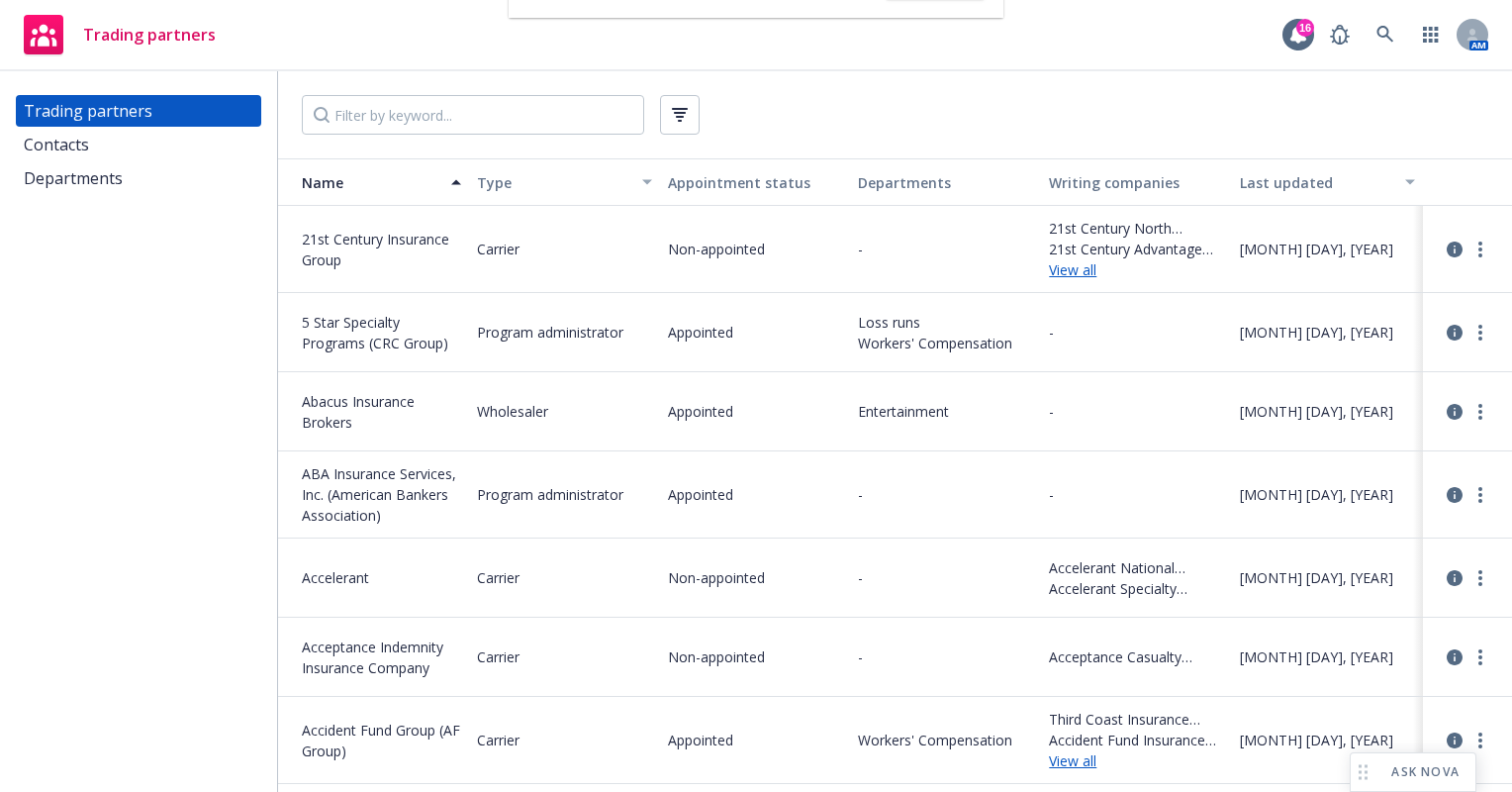 click at bounding box center [895, 115] 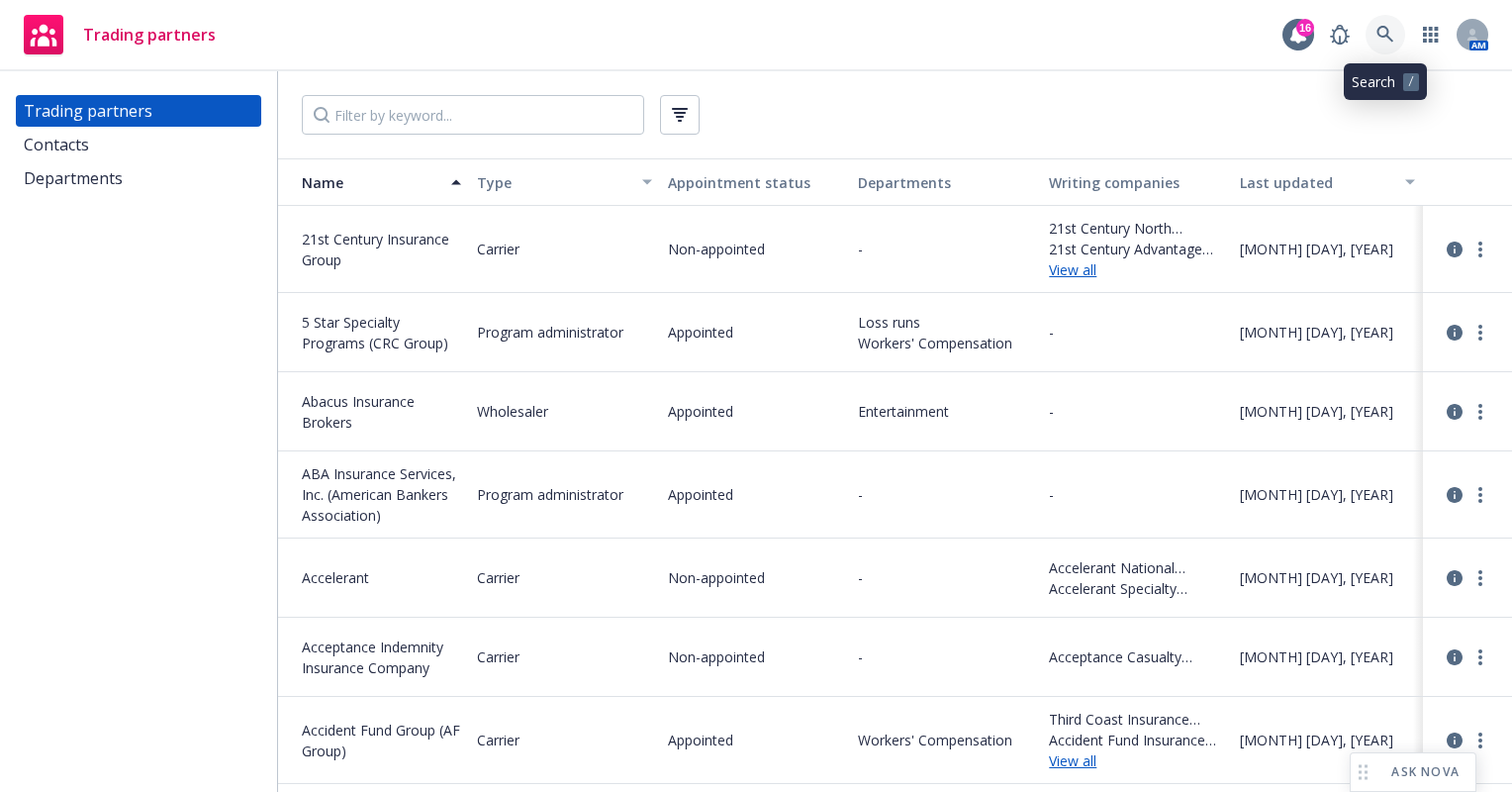 click 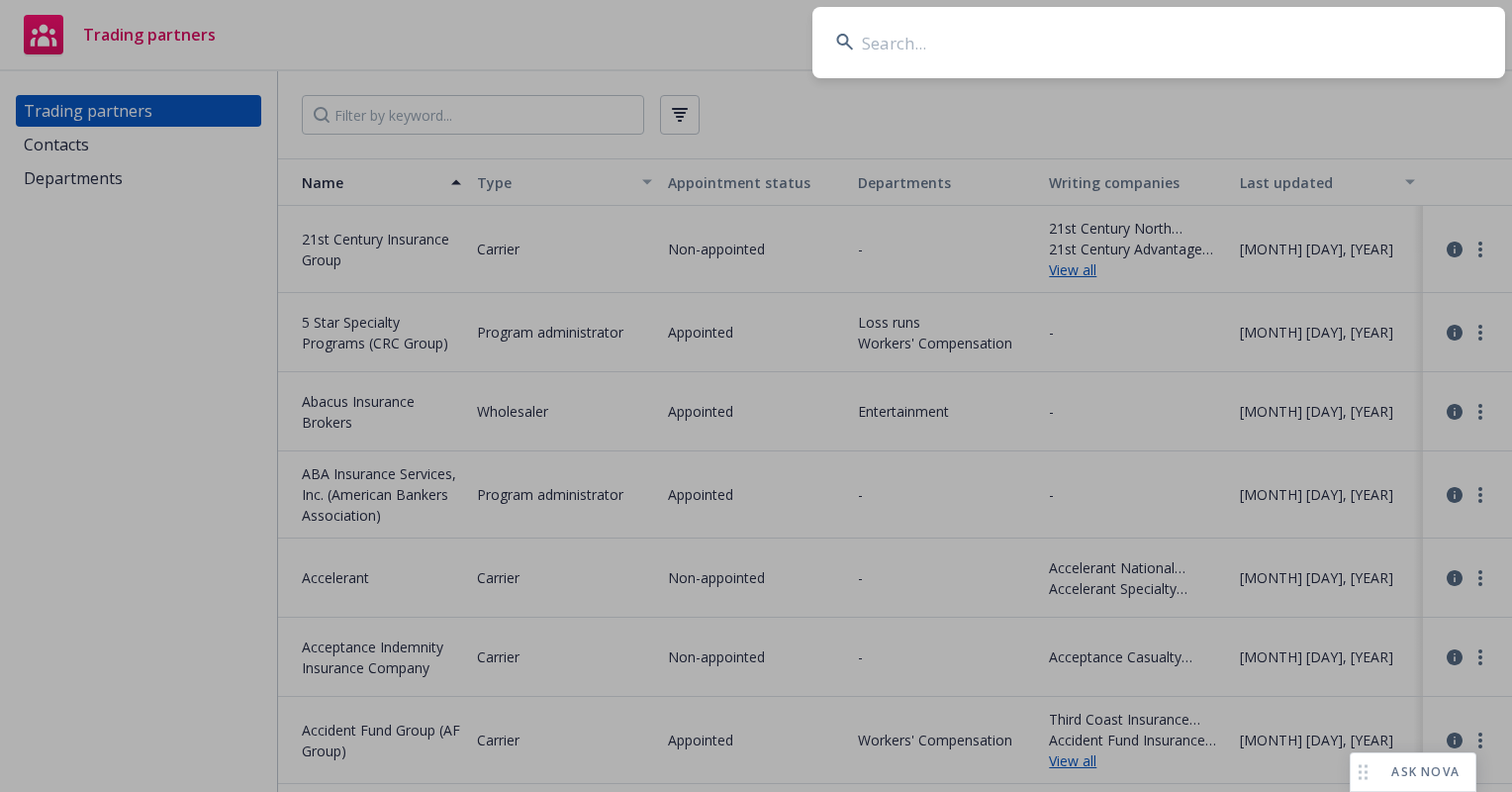 click at bounding box center (1159, 43) 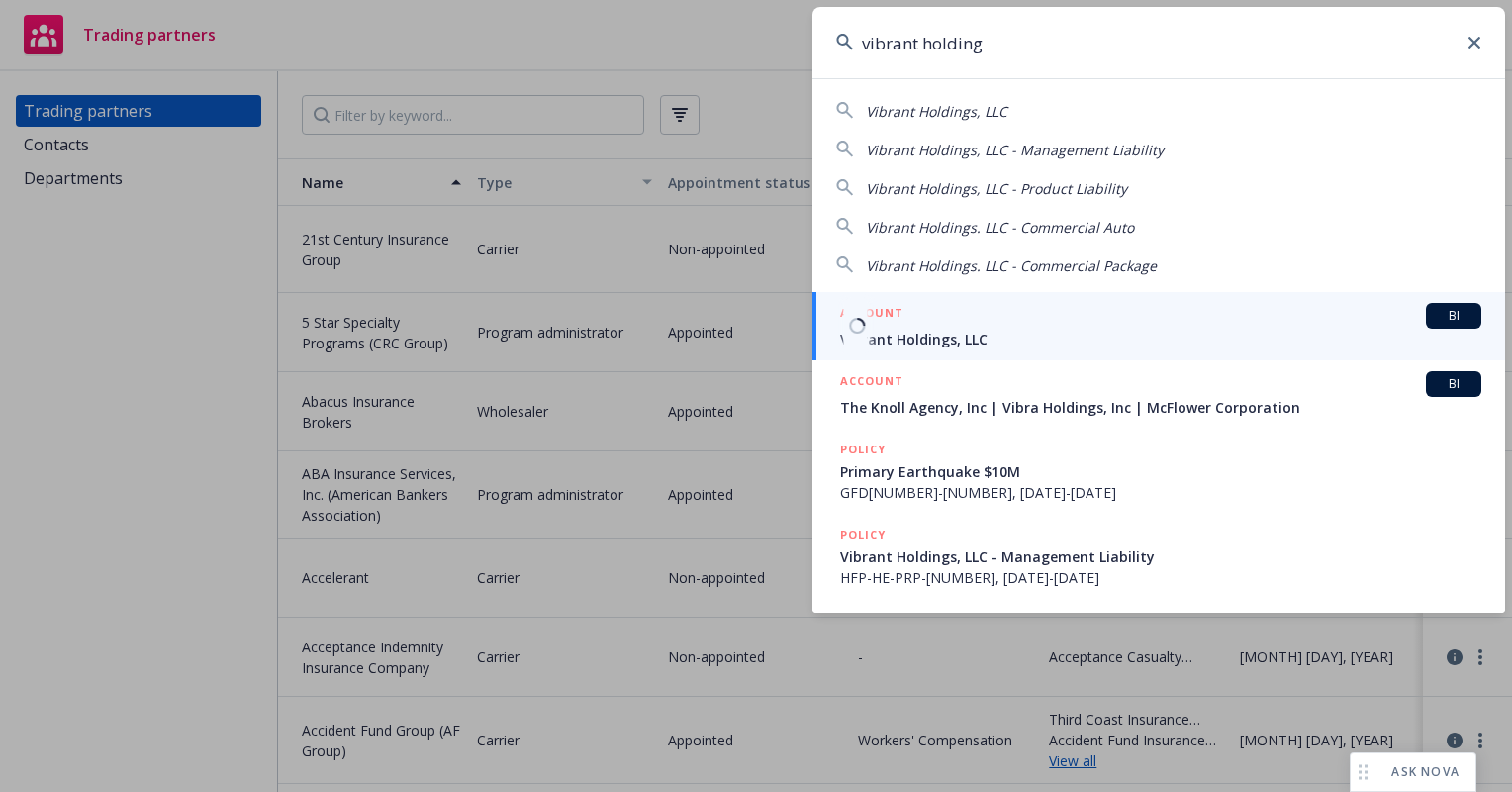type on "vibrant holding" 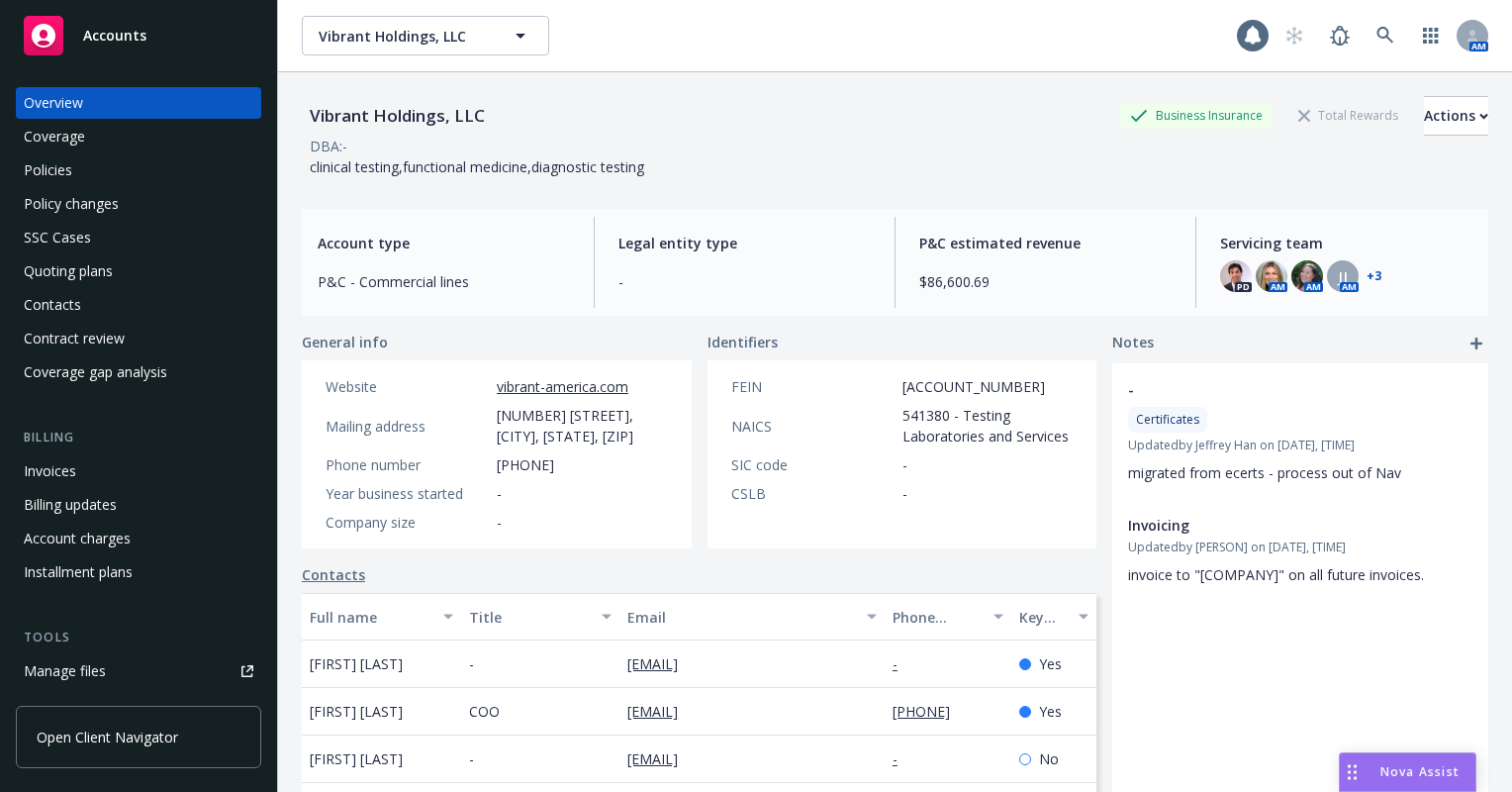 scroll, scrollTop: 0, scrollLeft: 0, axis: both 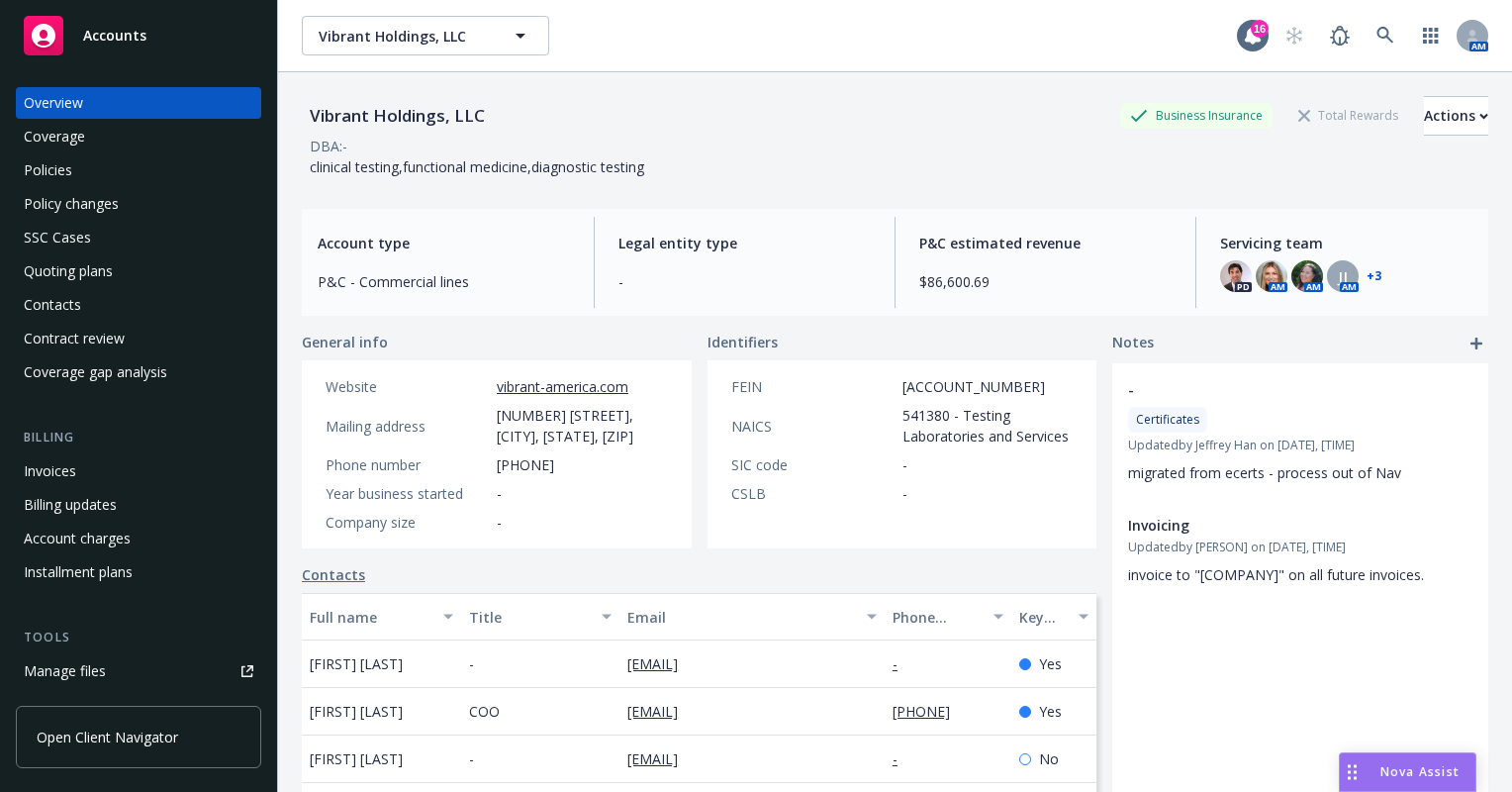 click on "Identifiers" at bounding box center [902, 342] 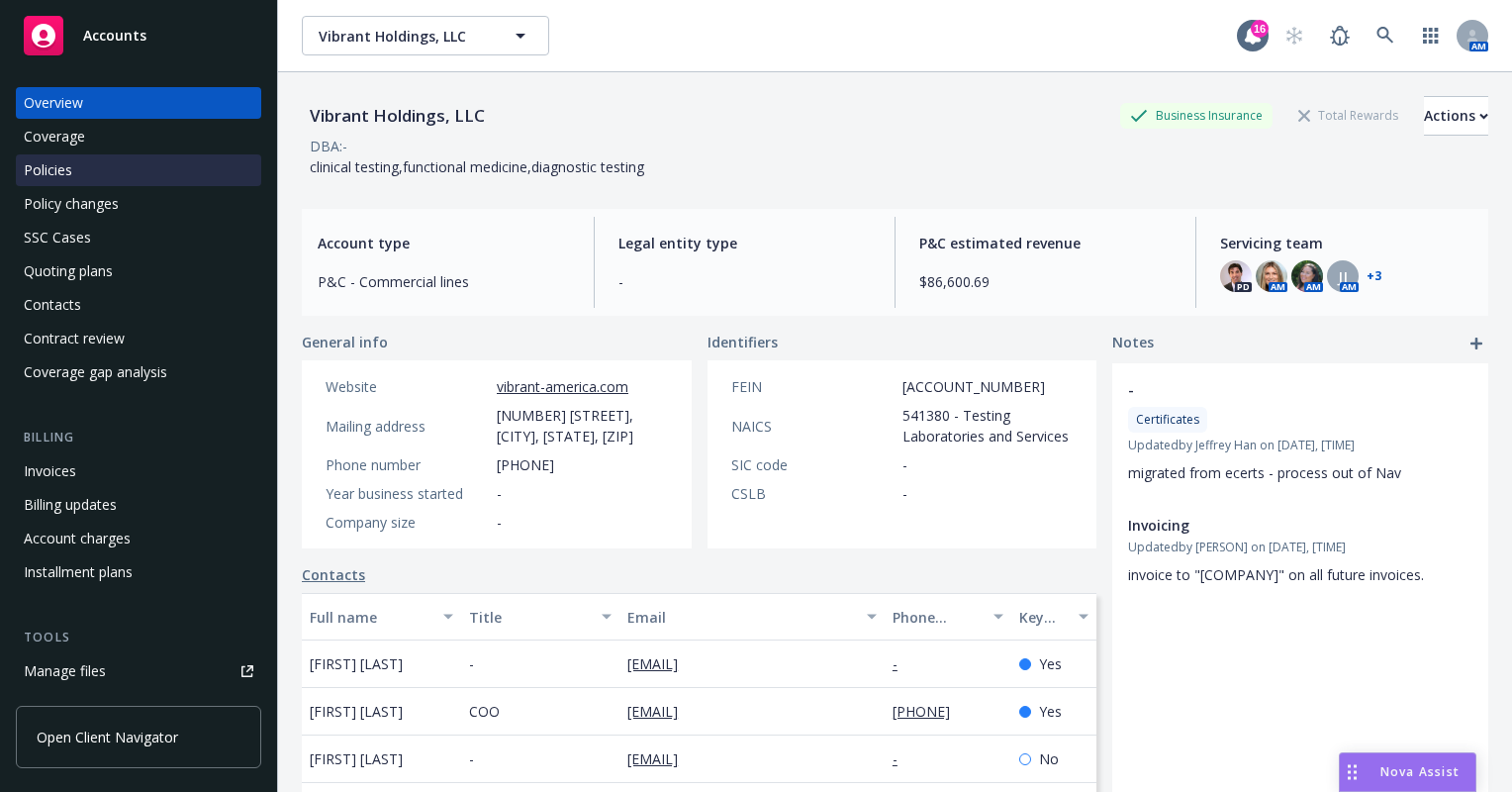 click on "Policies" at bounding box center (139, 170) 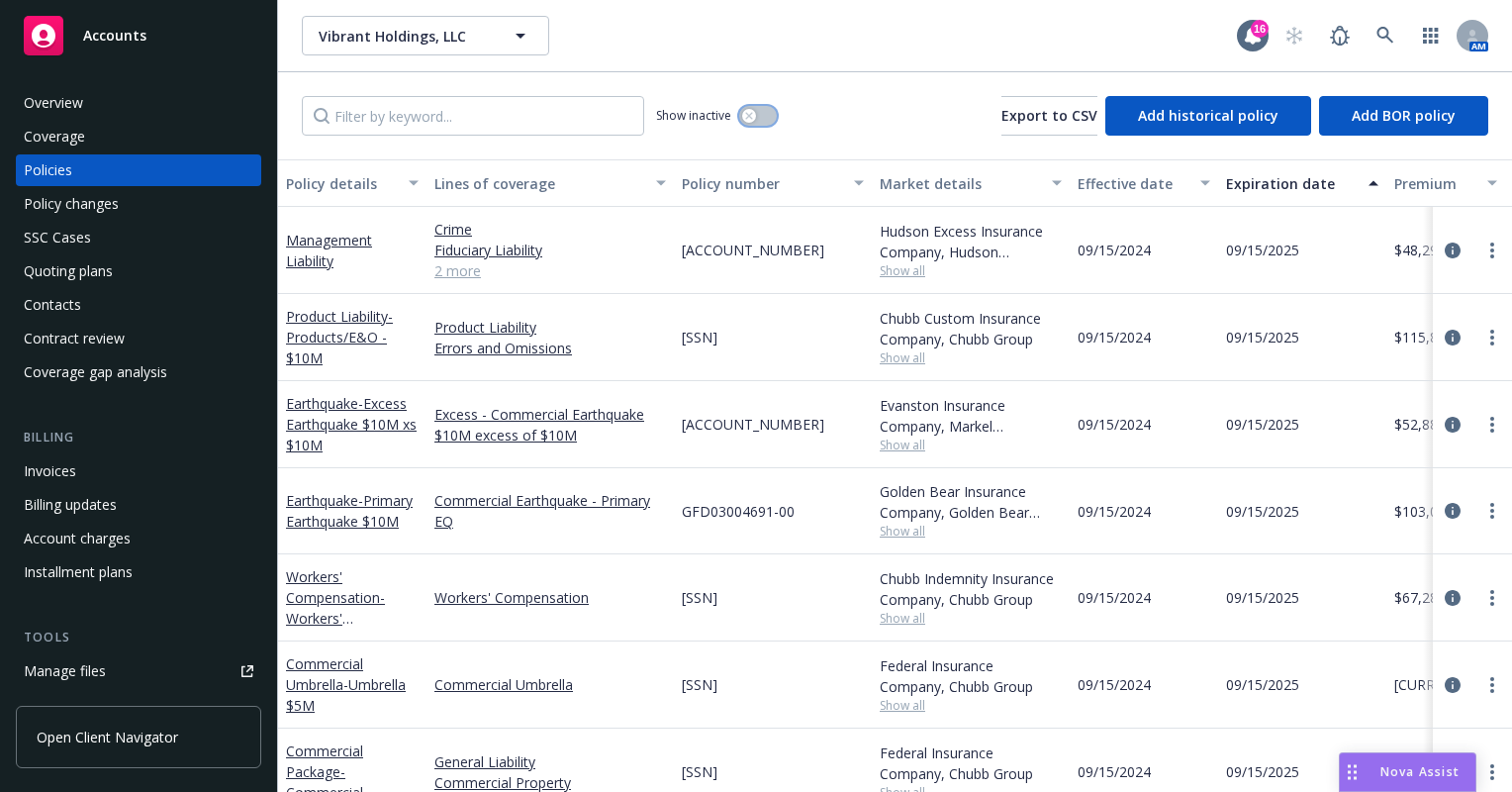 click 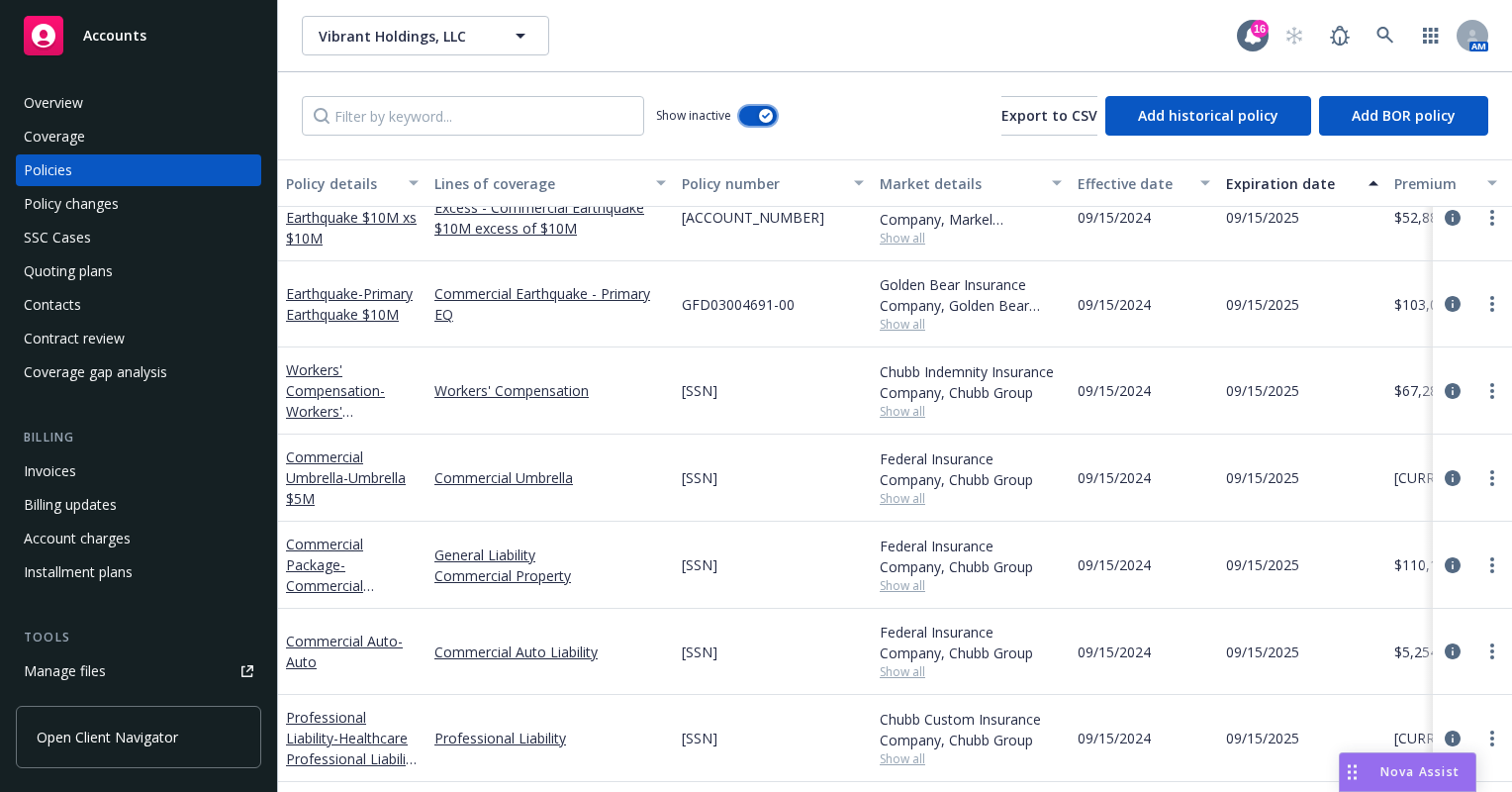 scroll, scrollTop: 0, scrollLeft: 0, axis: both 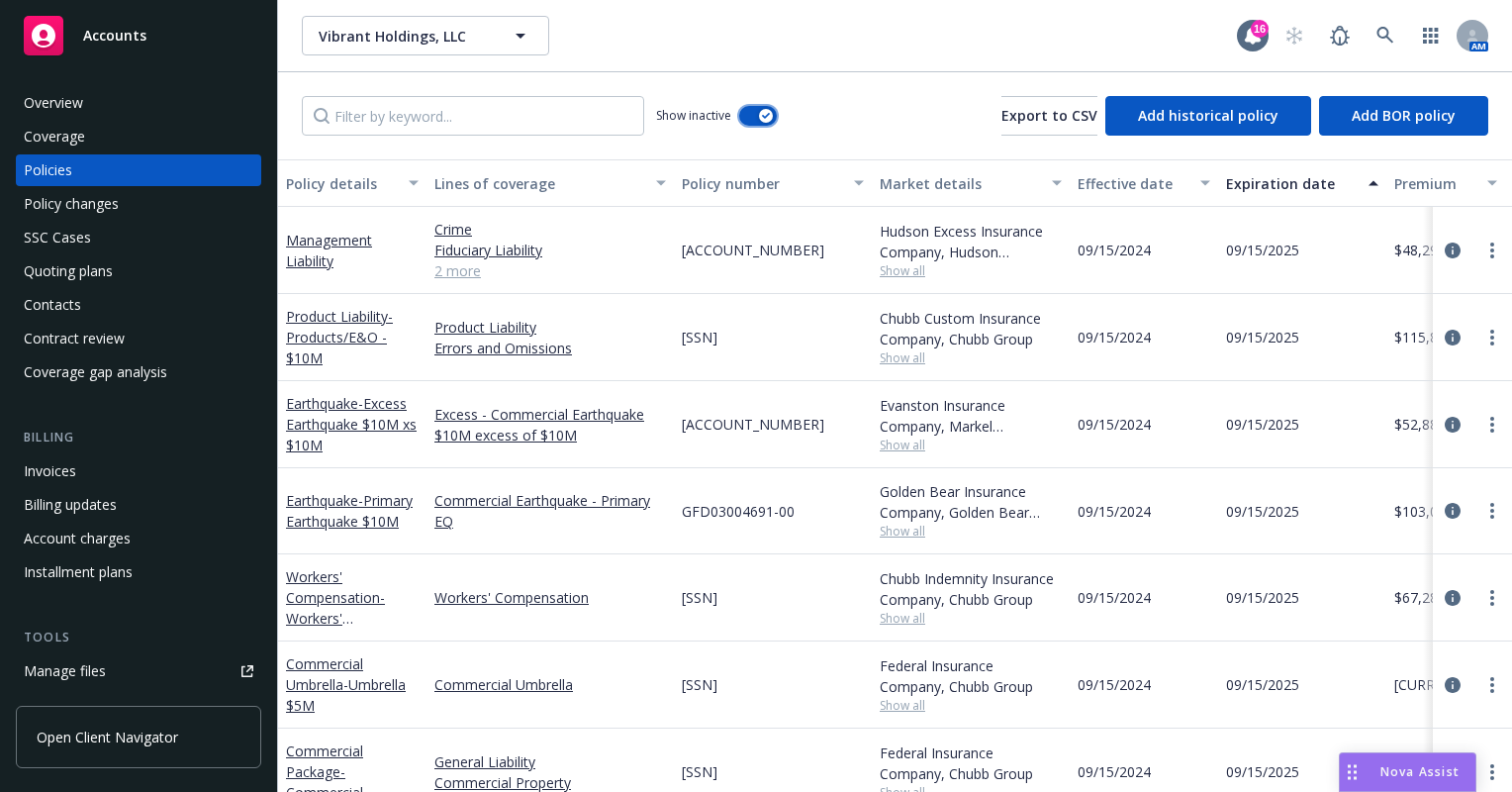 click 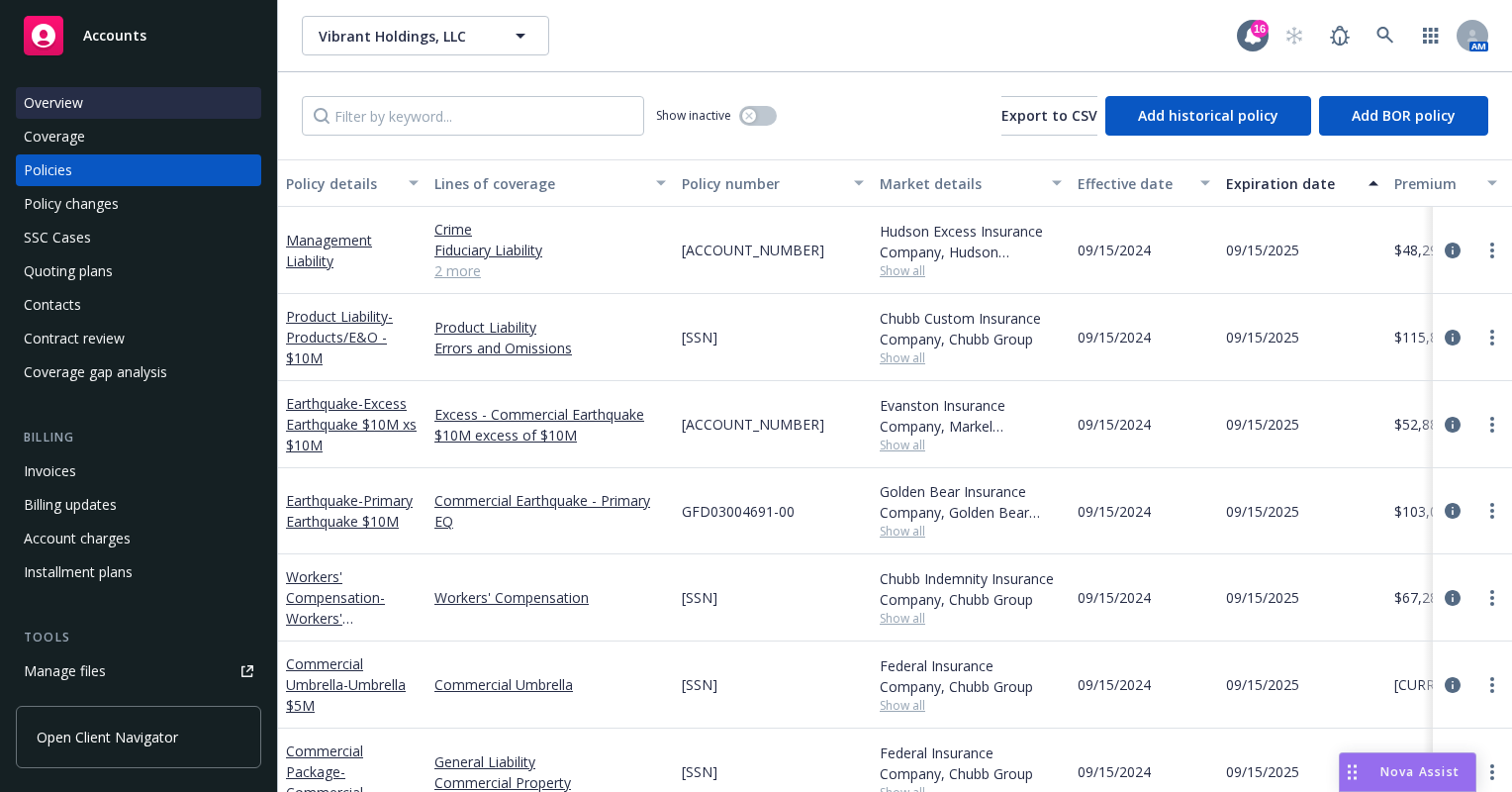 click on "Overview" at bounding box center (139, 103) 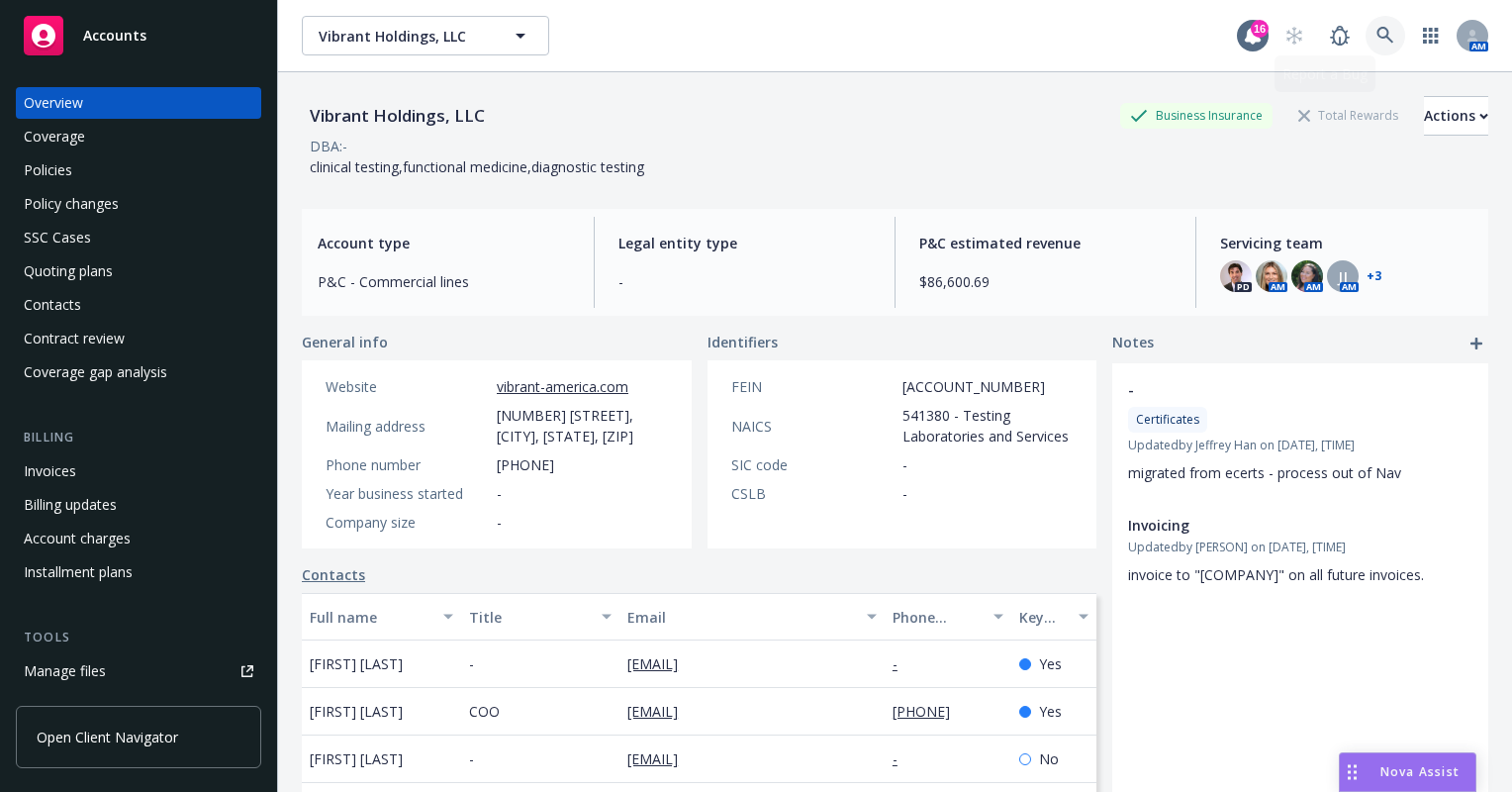 click 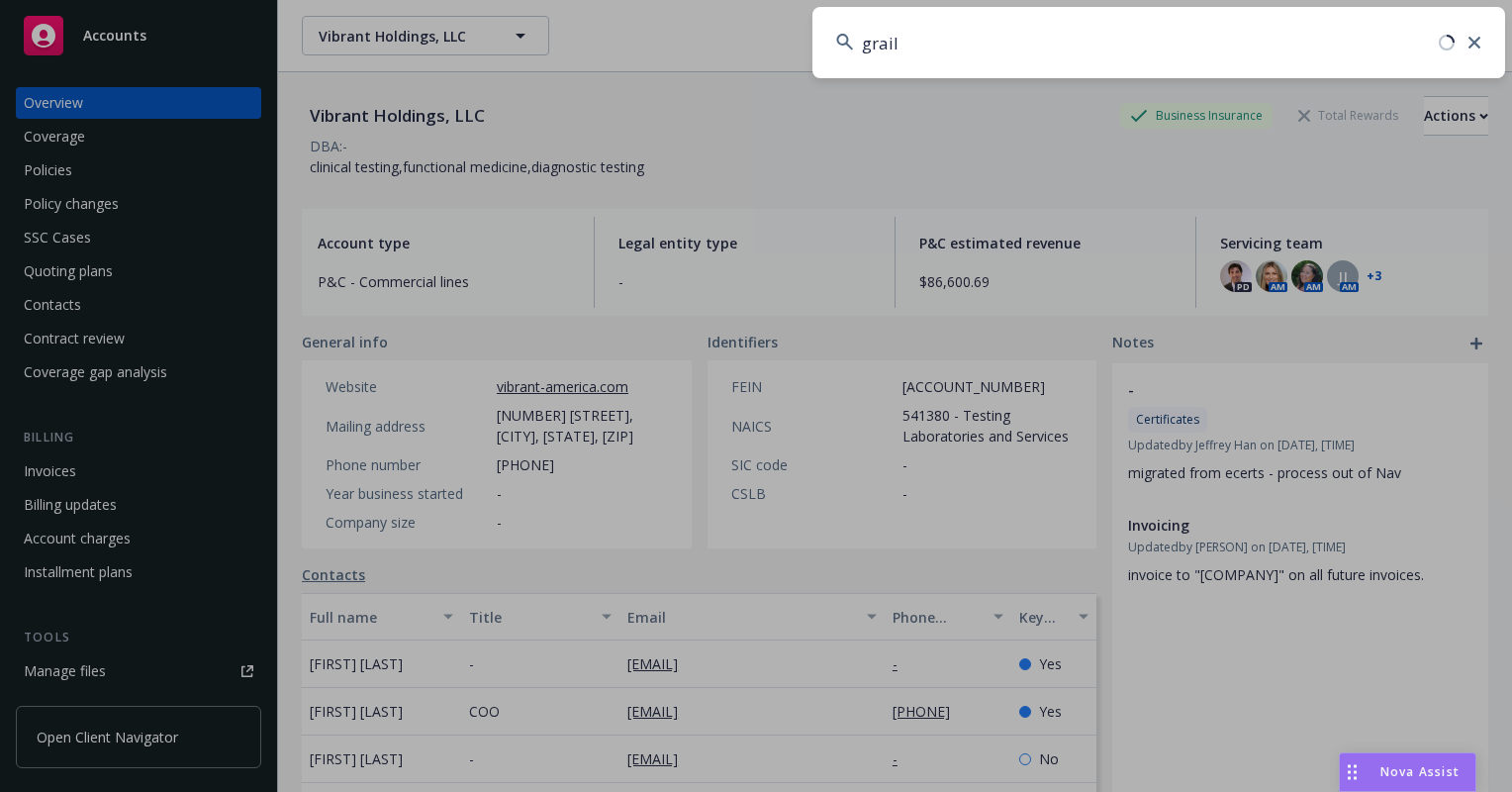 type on "grail" 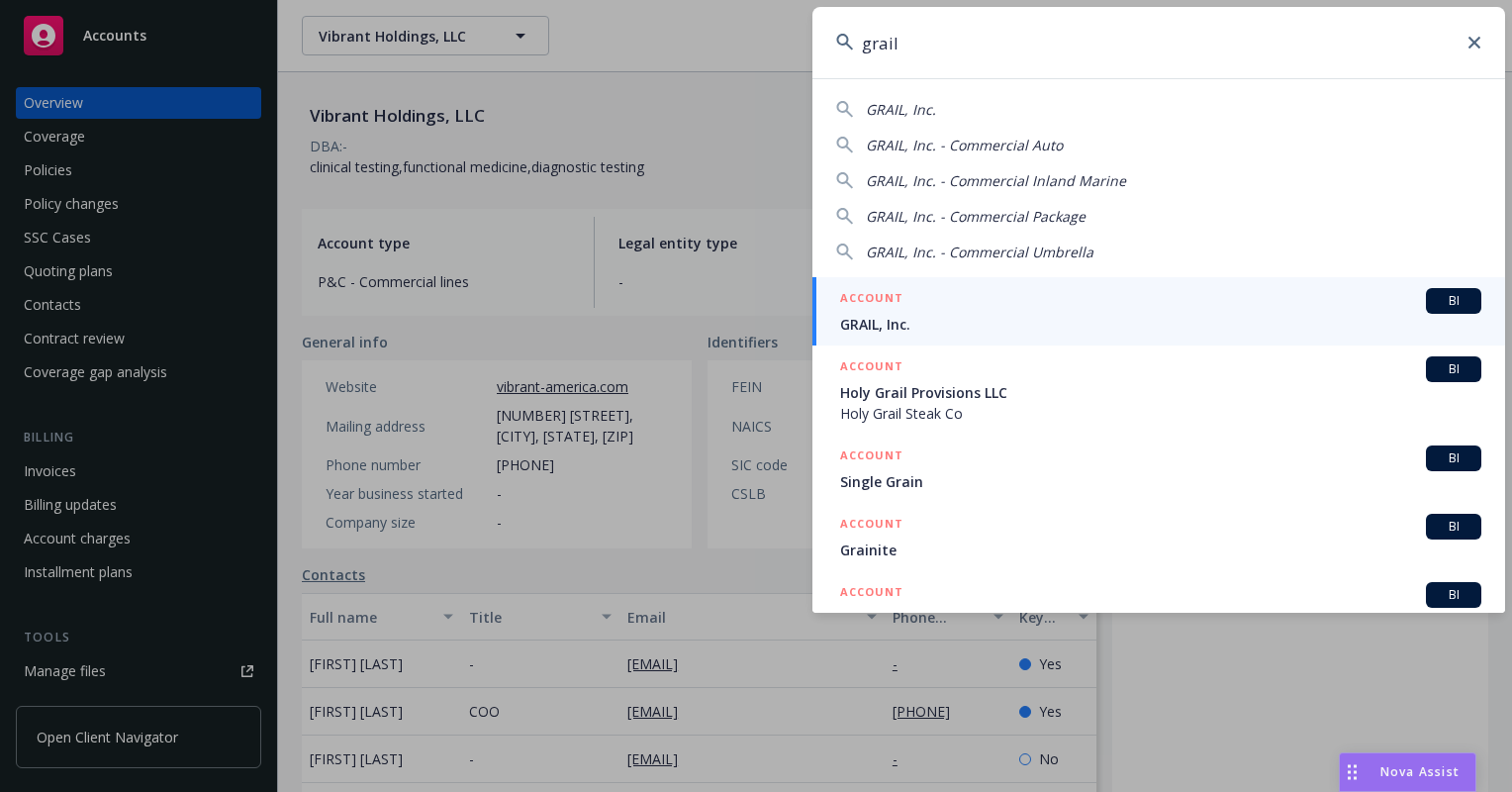 click on "ACCOUNT BI" at bounding box center [1161, 301] 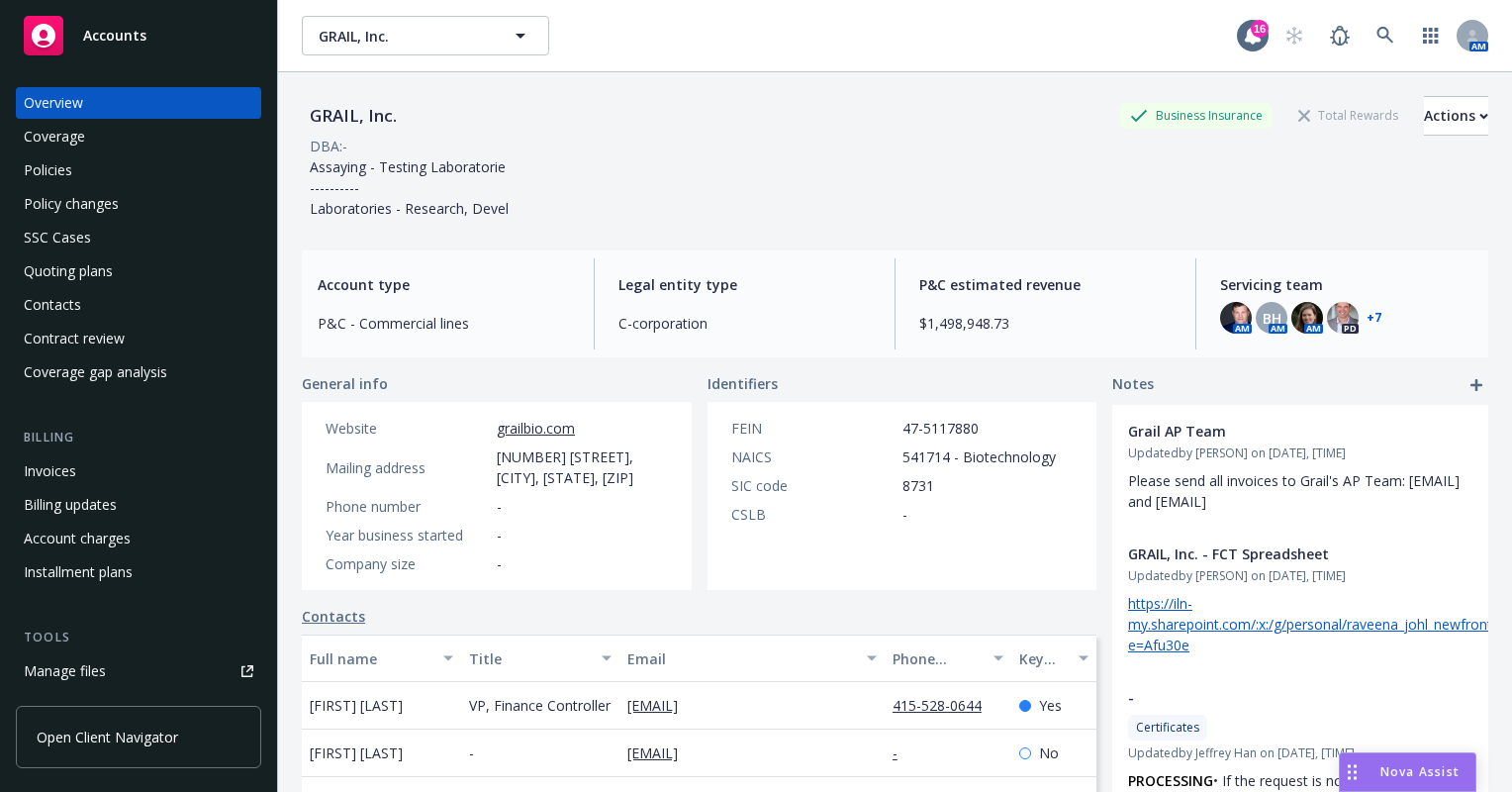 click on "[COMPANY], Inc.   Business Insurance   Total Rewards Actions" at bounding box center (895, 116) 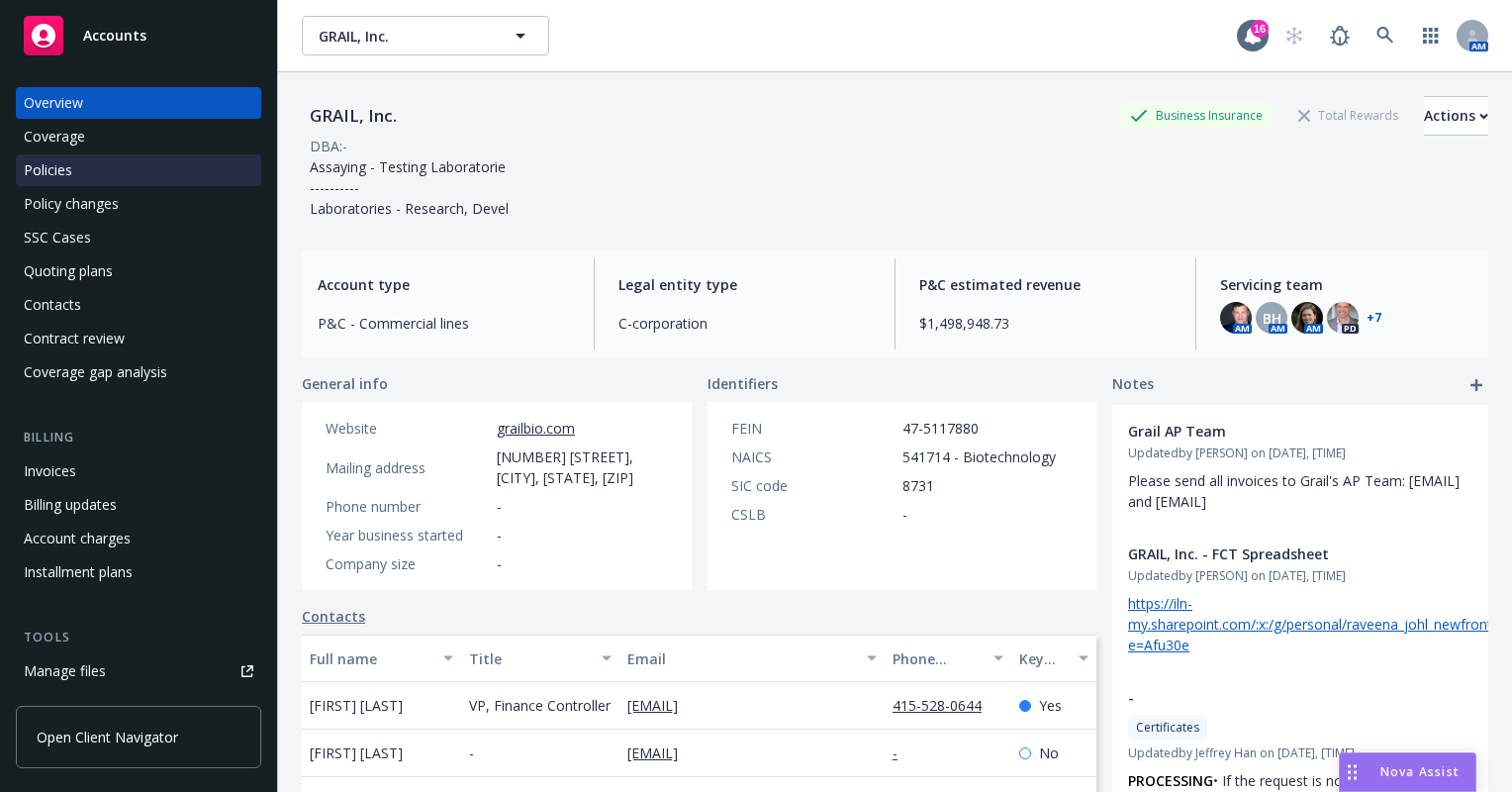 click on "Overview Coverage Policies Policy changes SSC Cases Quoting plans Contacts Contract review Coverage gap analysis" at bounding box center (139, 238) 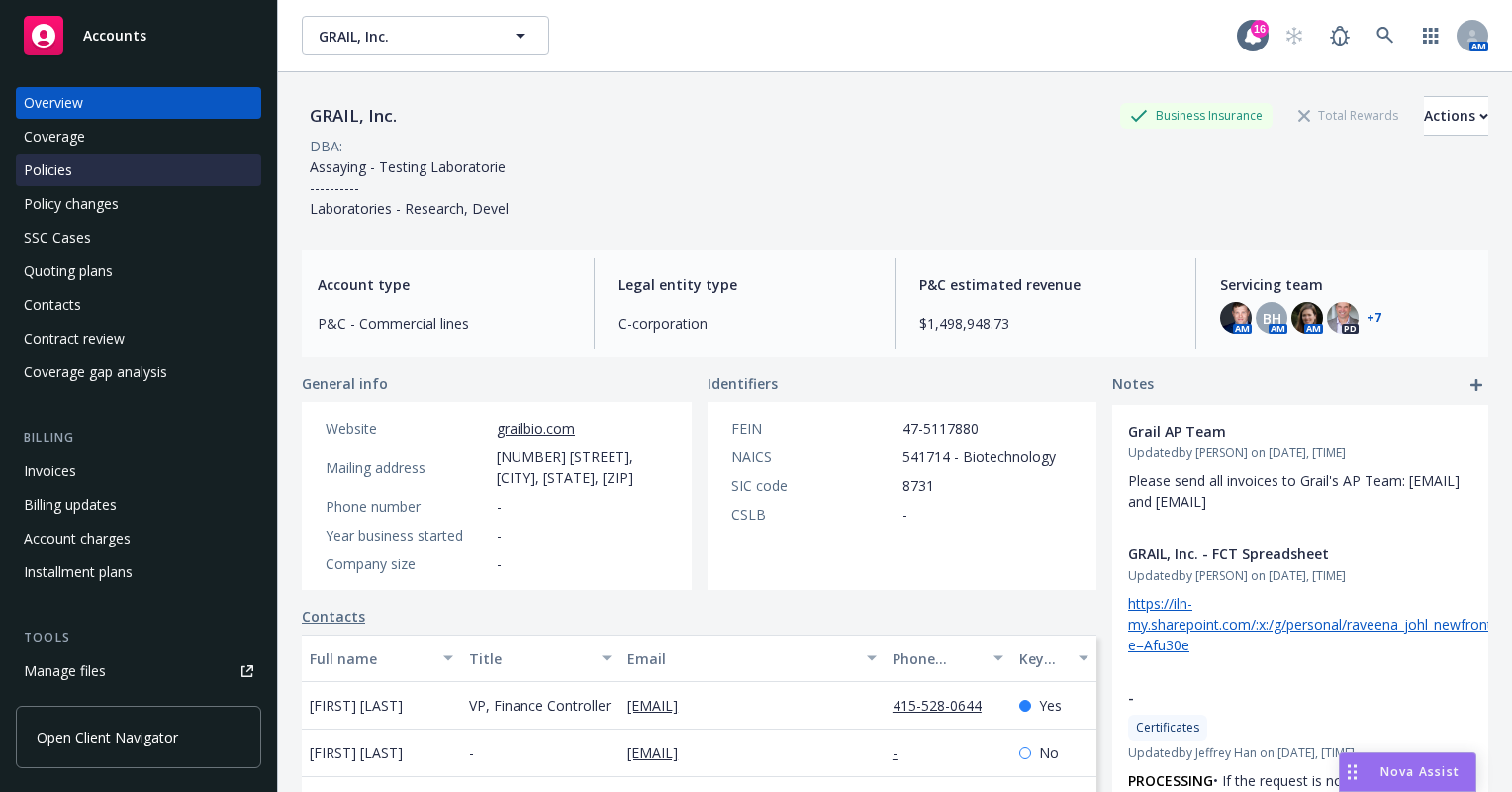 click on "Policies" at bounding box center (139, 170) 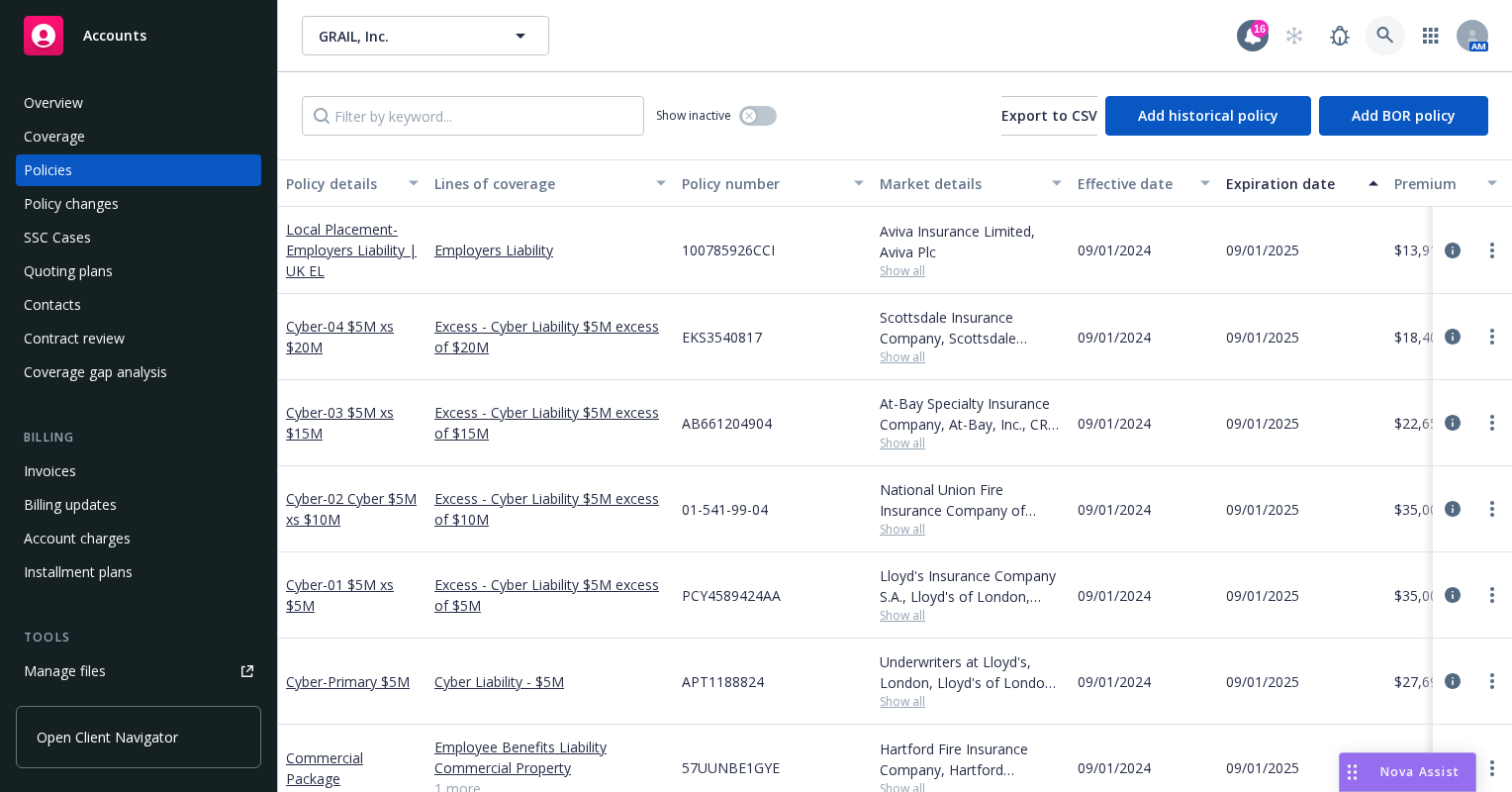 click 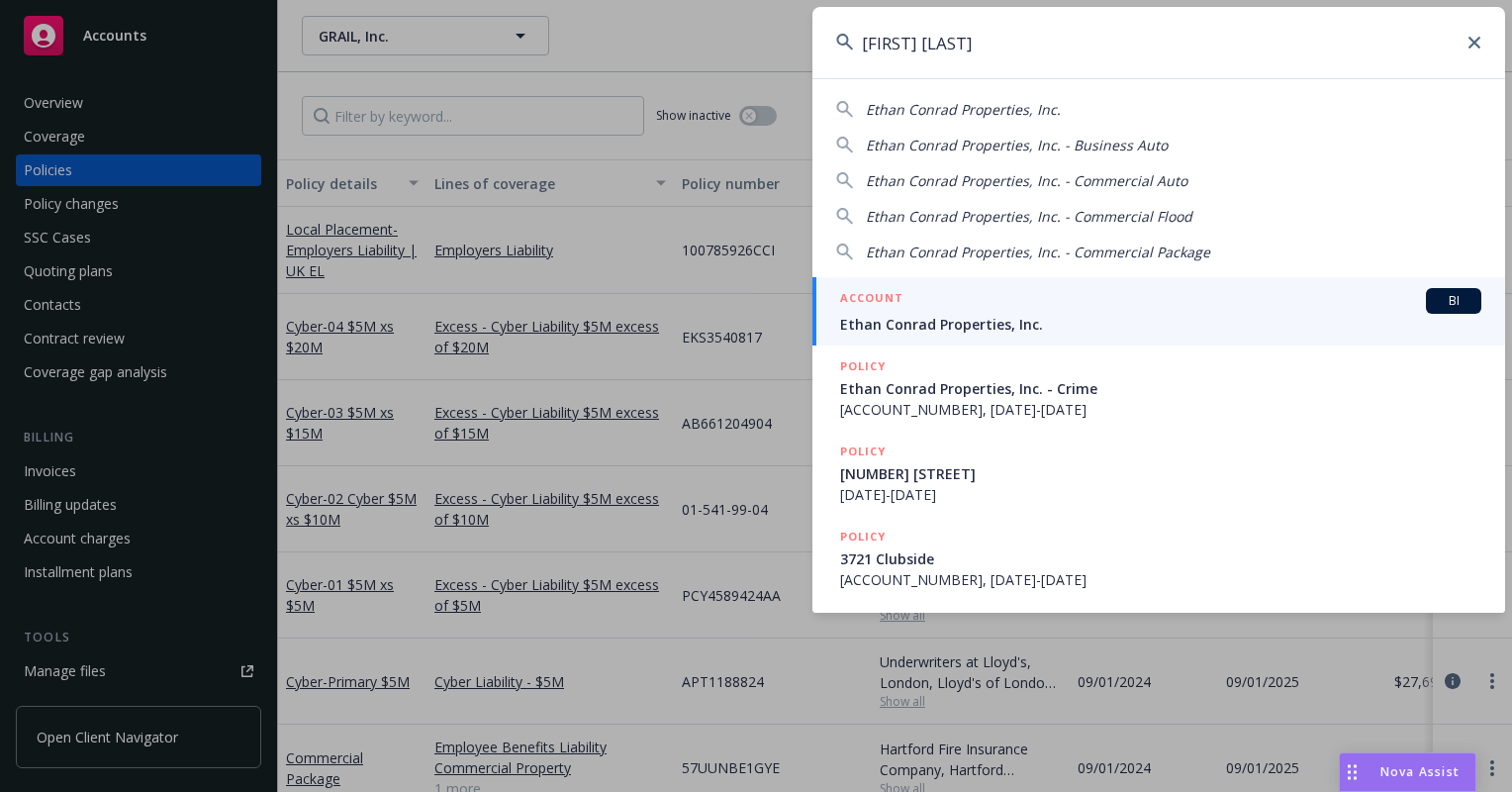 type on "[FIRST] [LAST]" 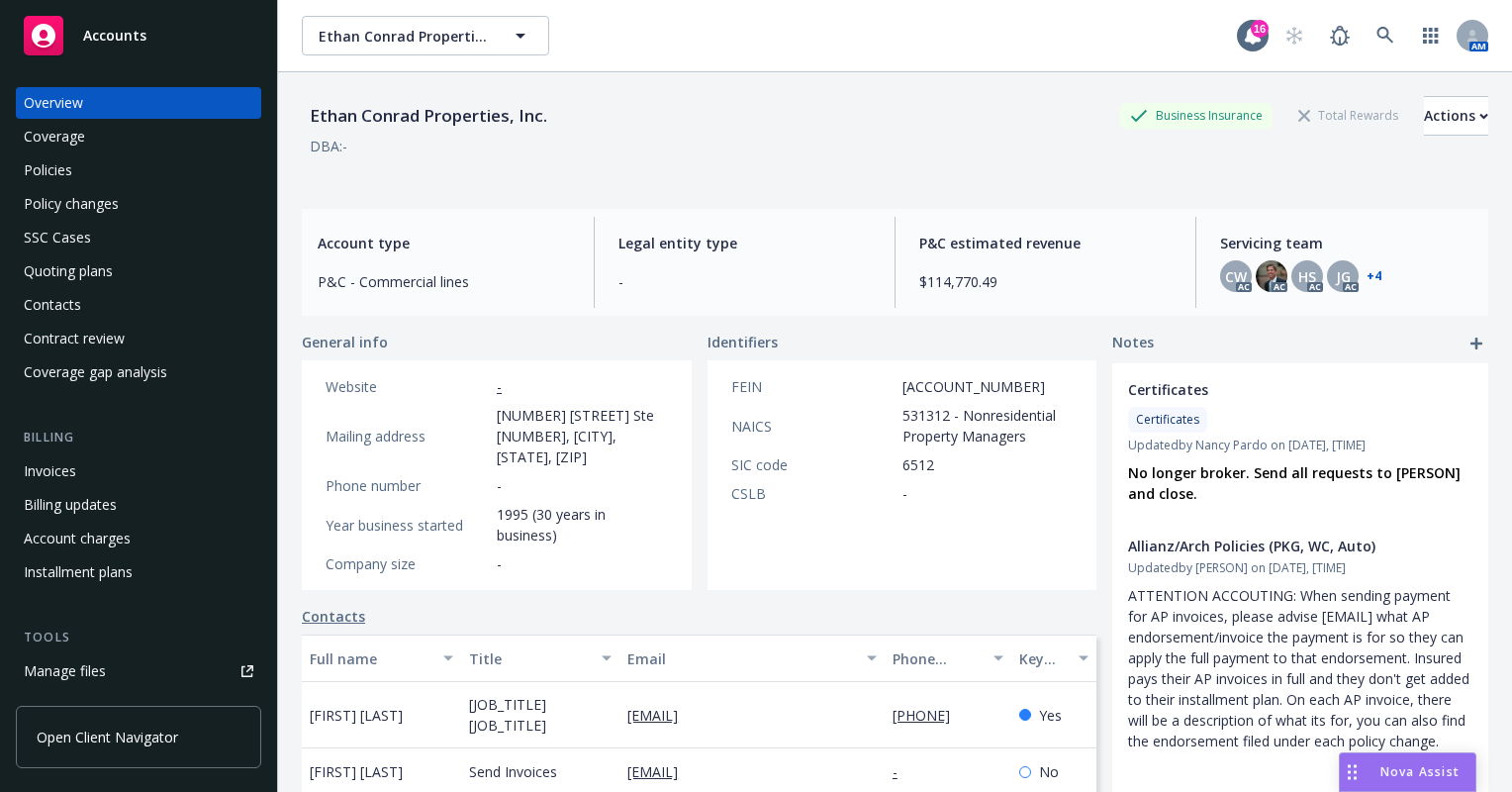 click on "[FIRST] [LAST] Properties, Inc.   Business Insurance   Total Rewards Actions DBA:  -" at bounding box center (895, 137) 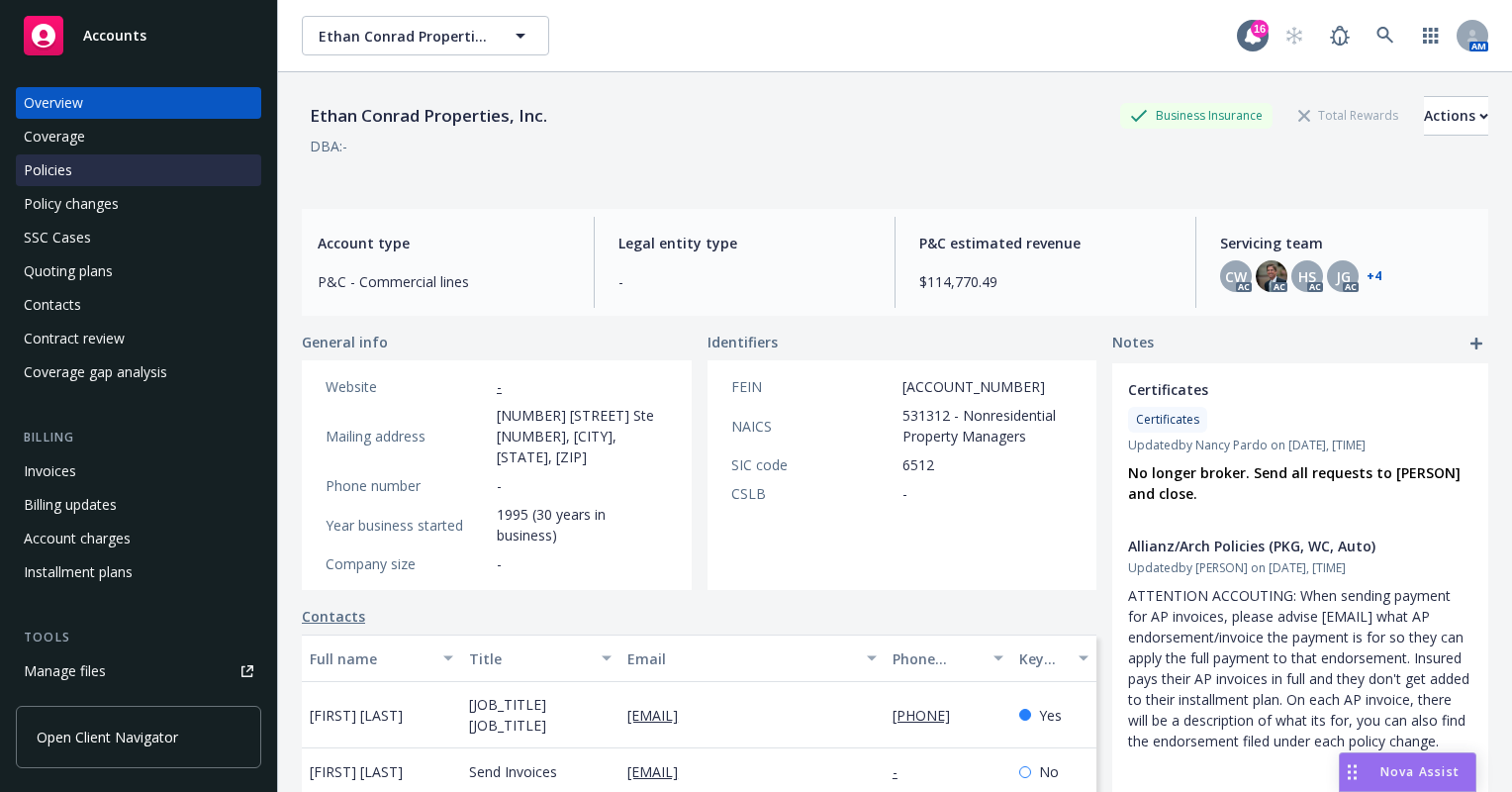 click on "Policies" at bounding box center (139, 170) 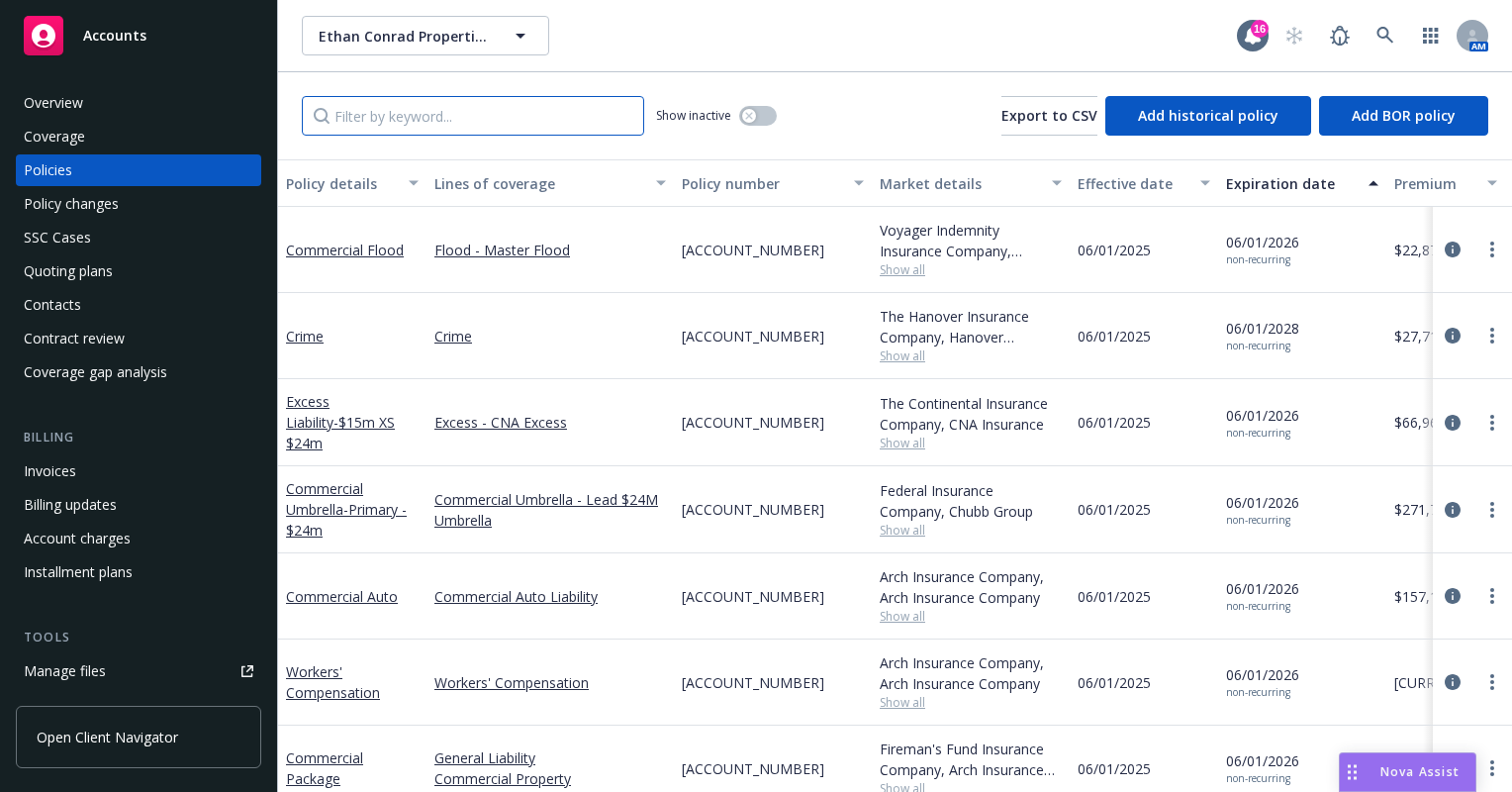 click at bounding box center (473, 116) 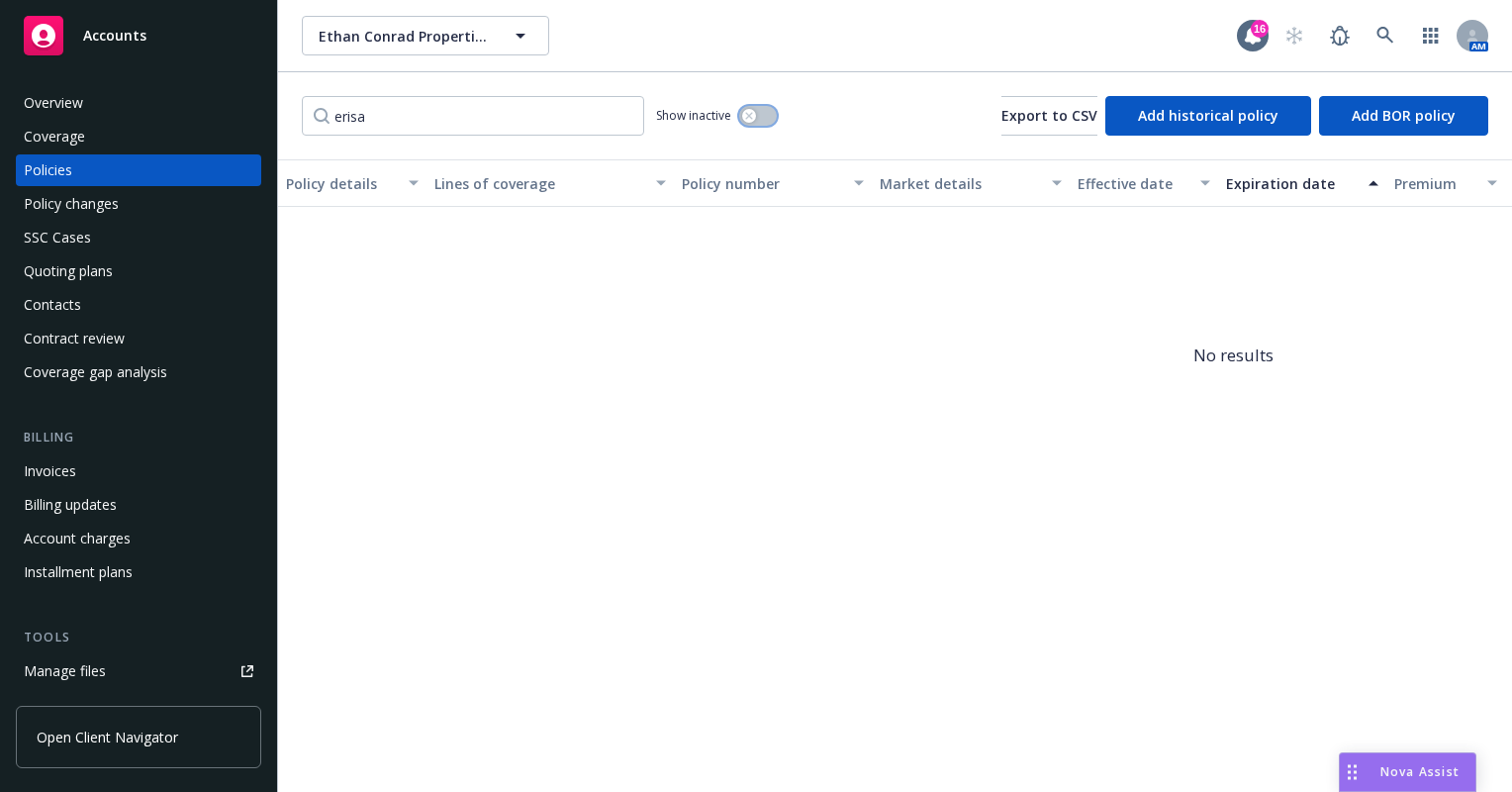 click 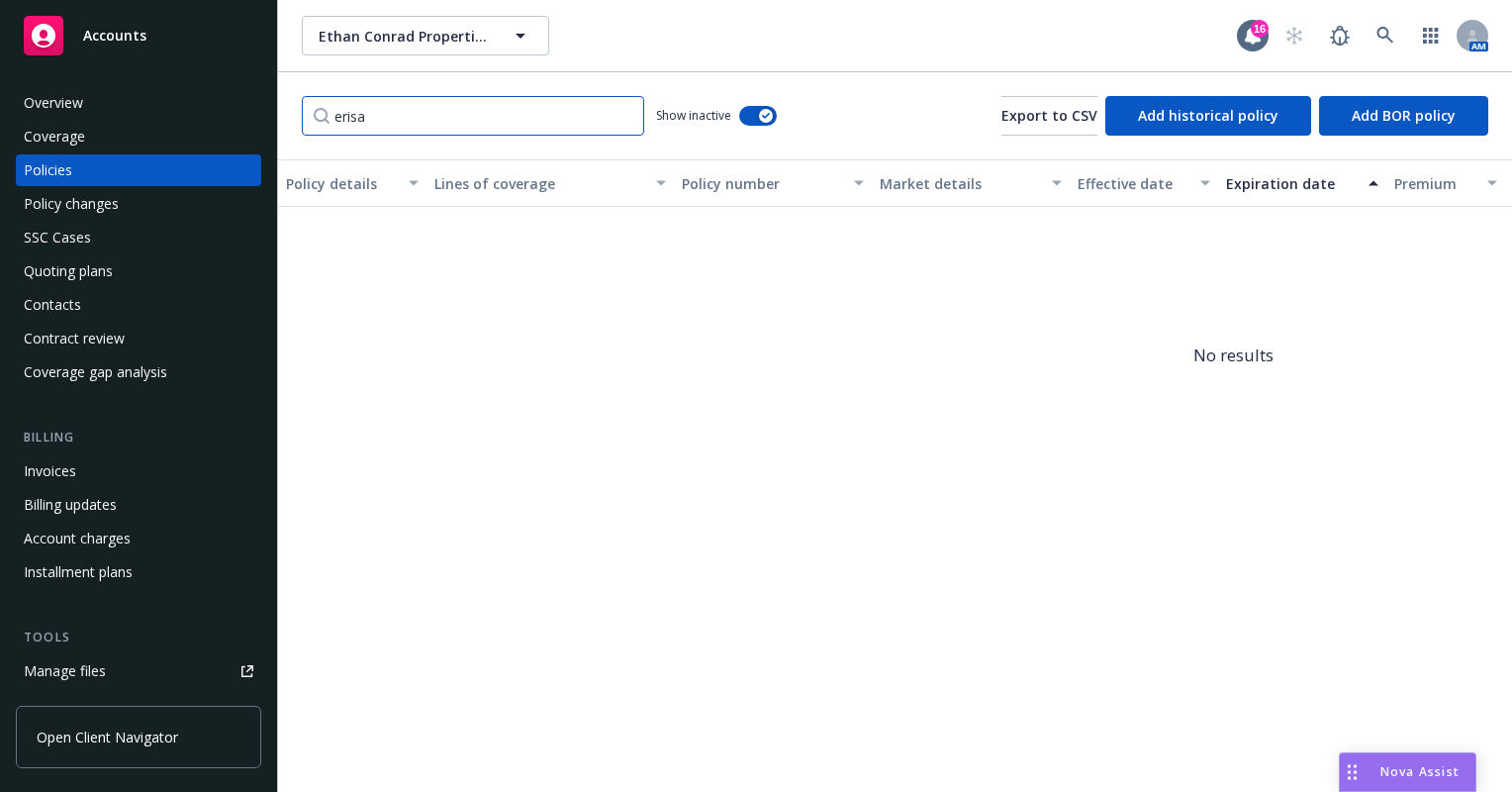 click on "erisa" at bounding box center [473, 116] 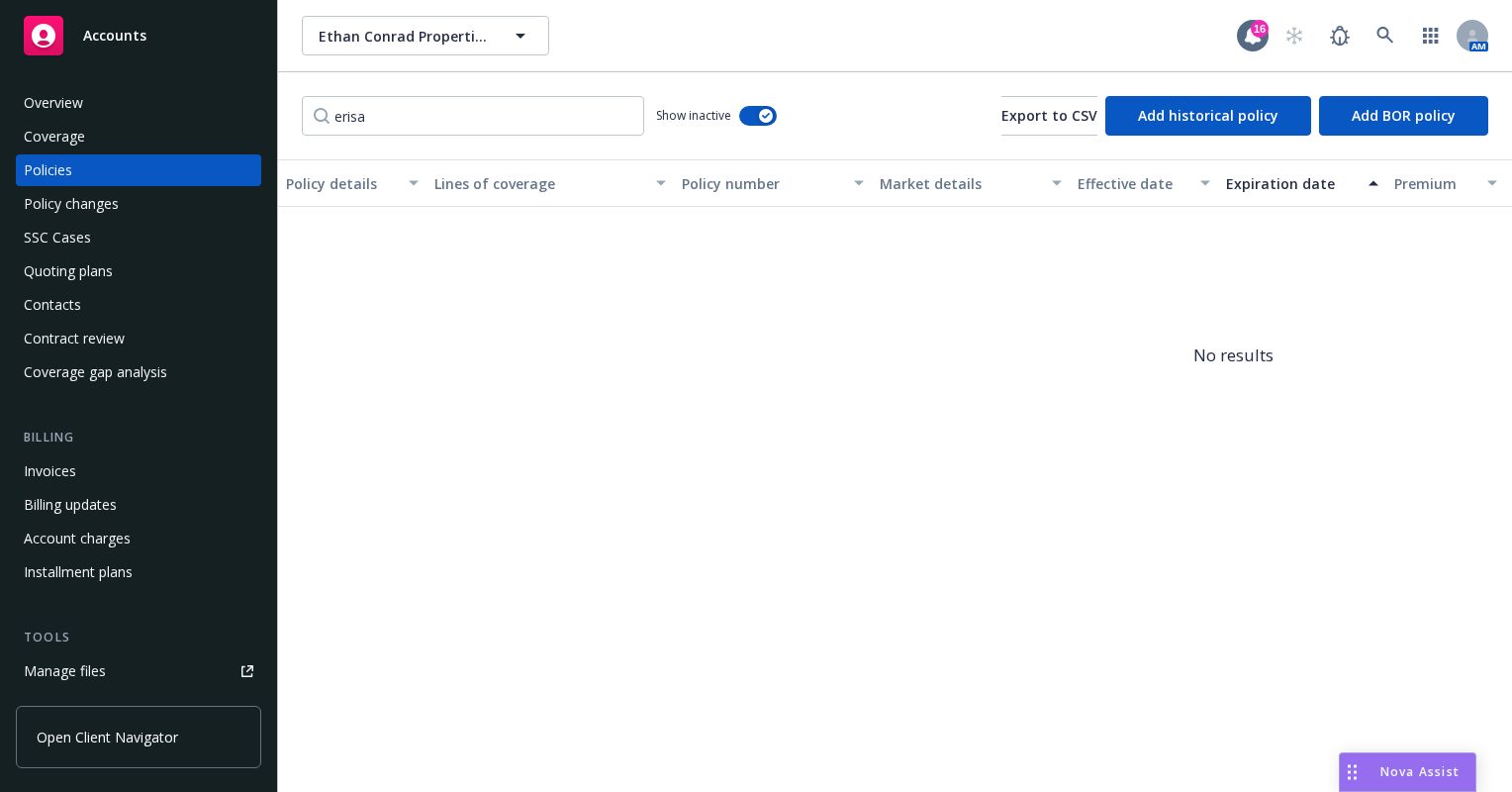 click on "No results" at bounding box center [1233, 355] 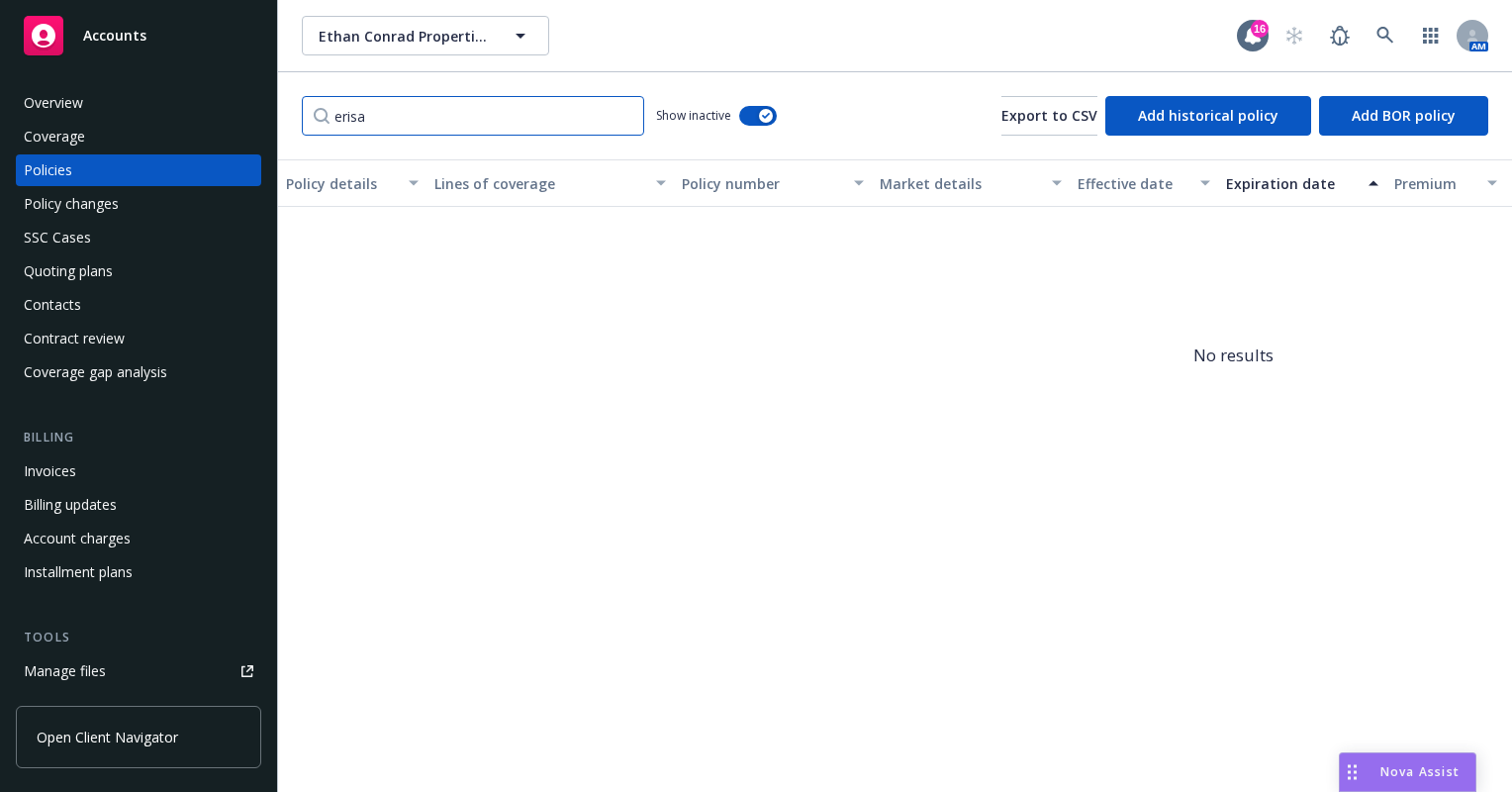click on "erisa" at bounding box center [473, 116] 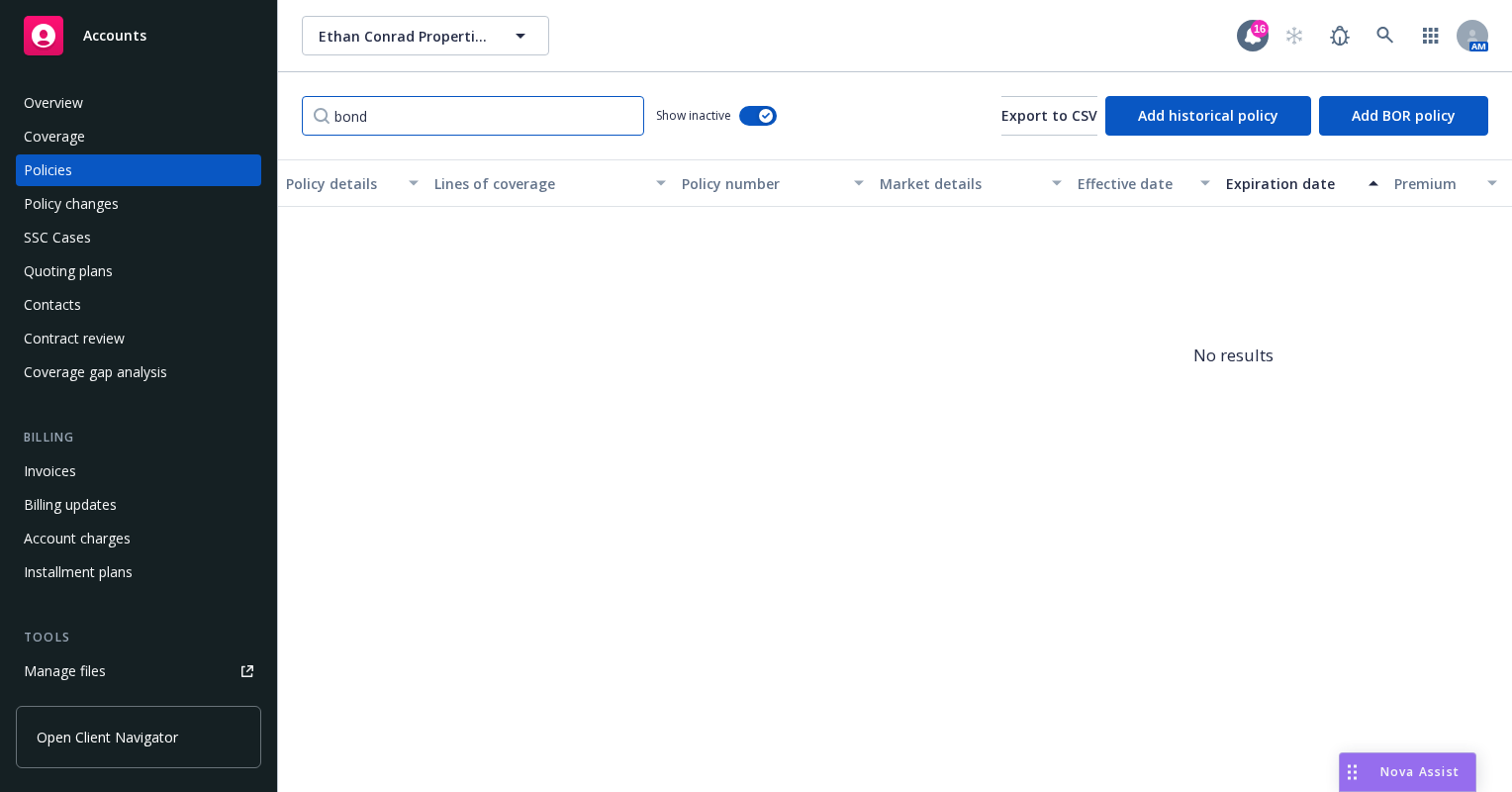 click on "bond" at bounding box center [473, 116] 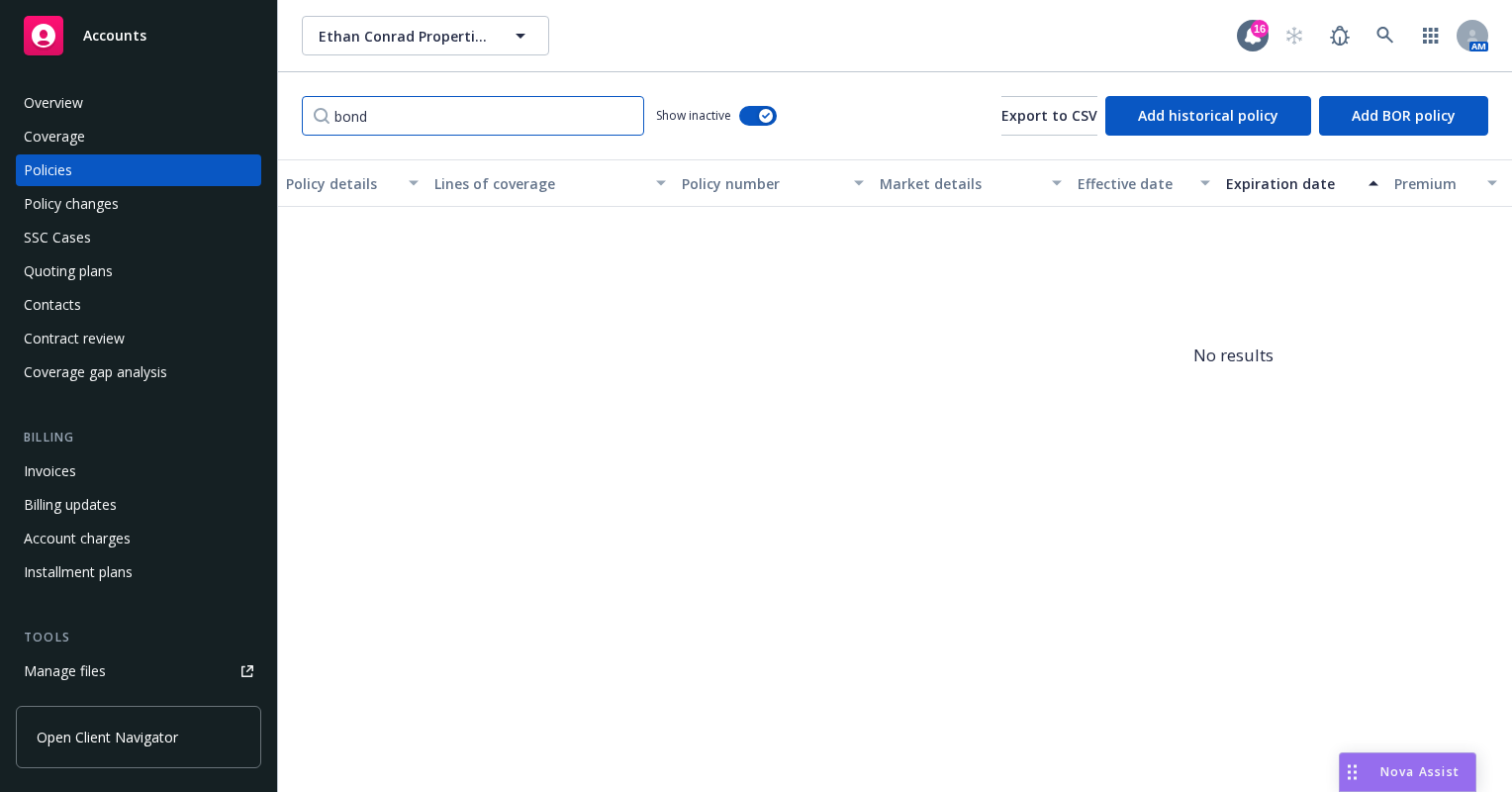drag, startPoint x: 383, startPoint y: 110, endPoint x: 321, endPoint y: 131, distance: 65.45991 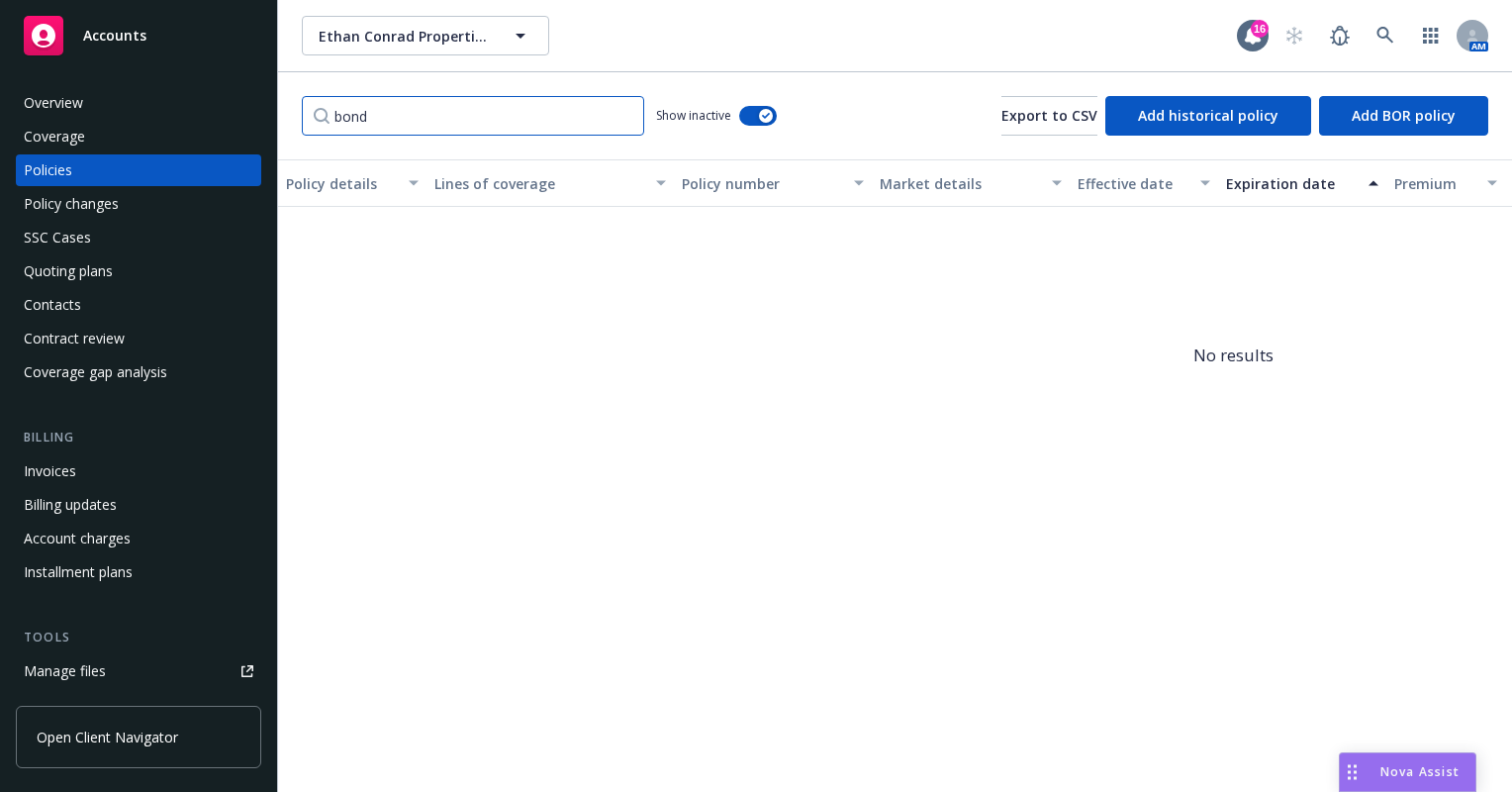 click on "bond" at bounding box center [473, 116] 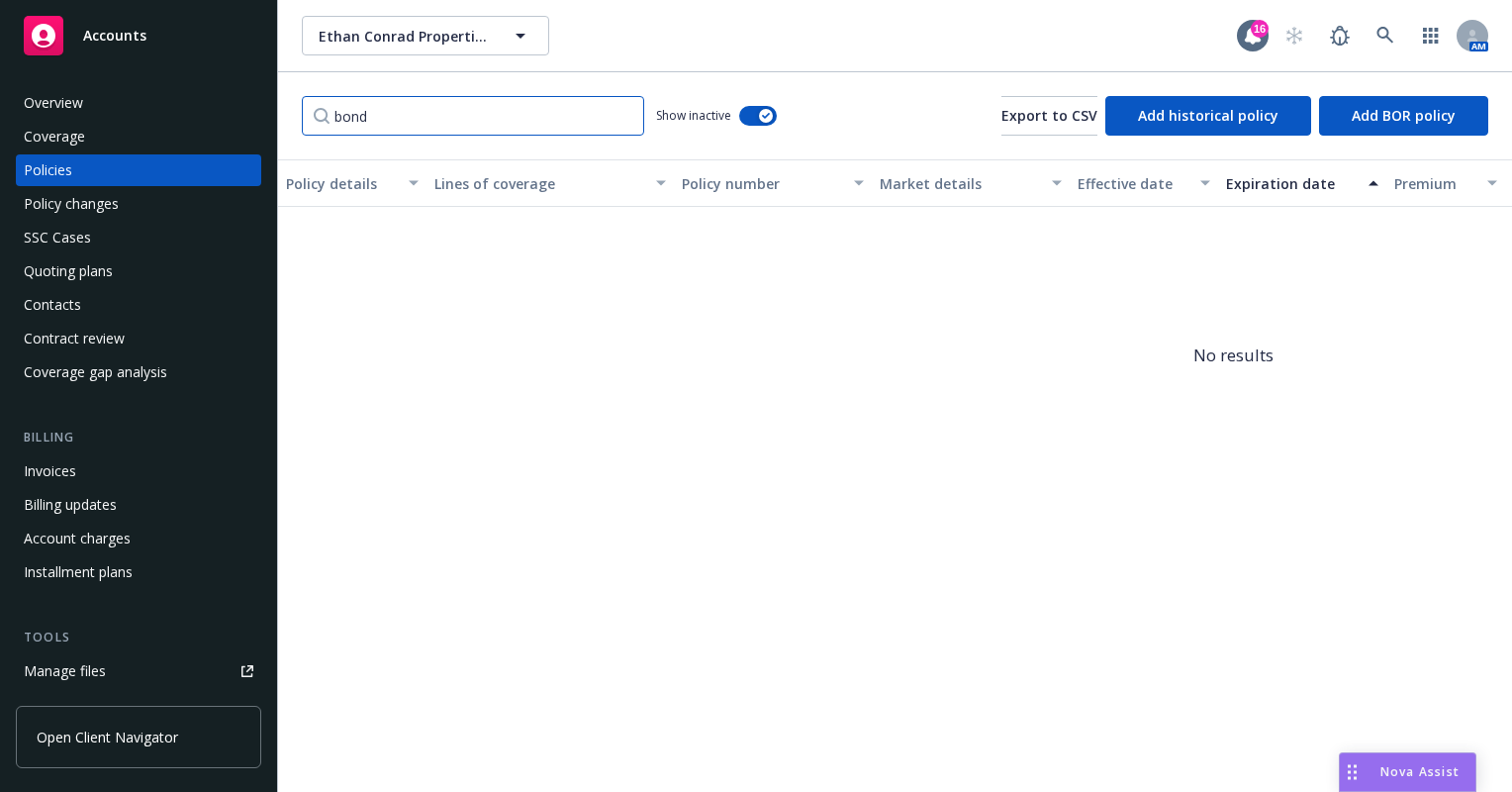 click on "bond" at bounding box center (473, 116) 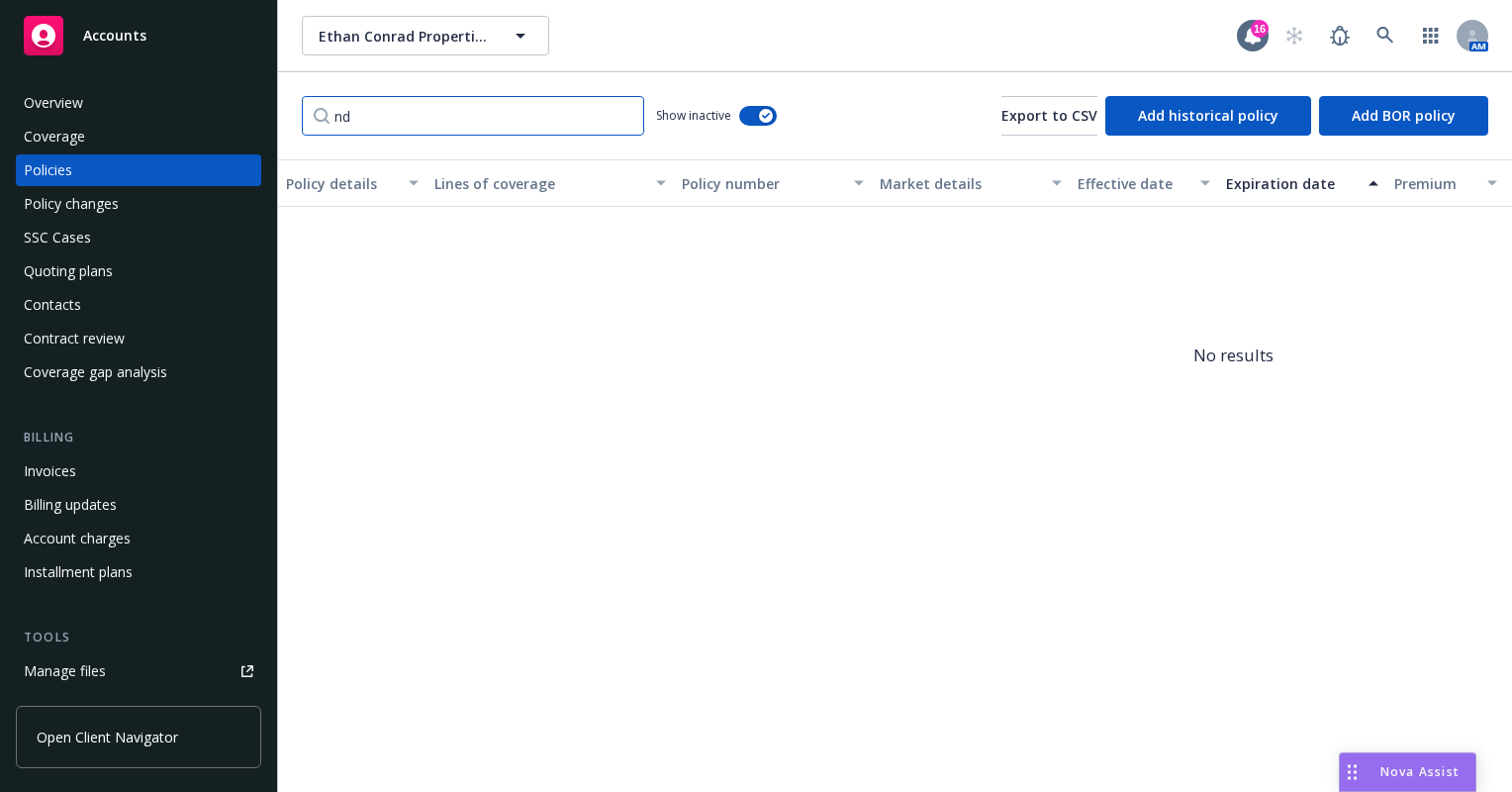 type on "d" 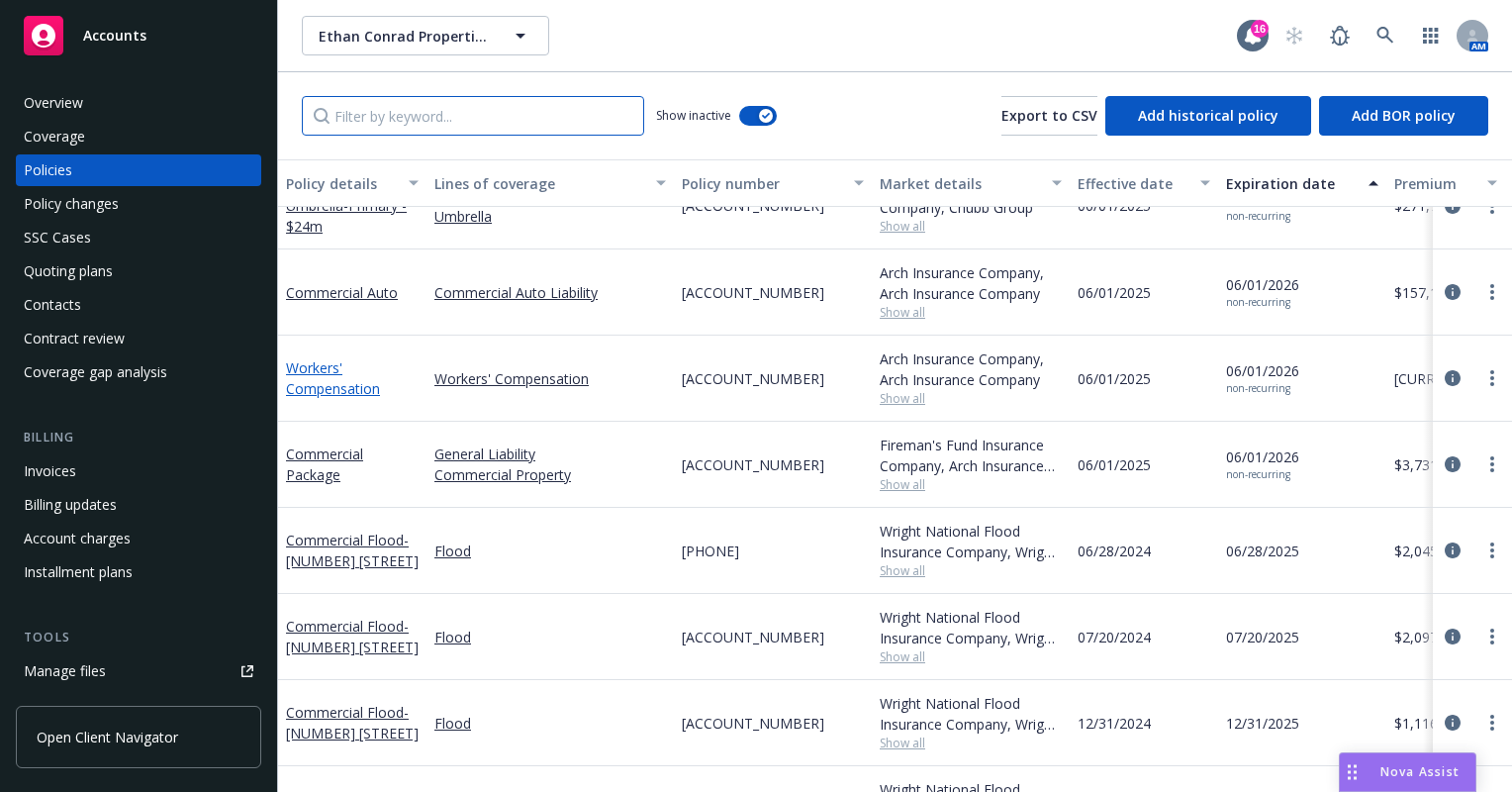 scroll, scrollTop: 6321, scrollLeft: 0, axis: vertical 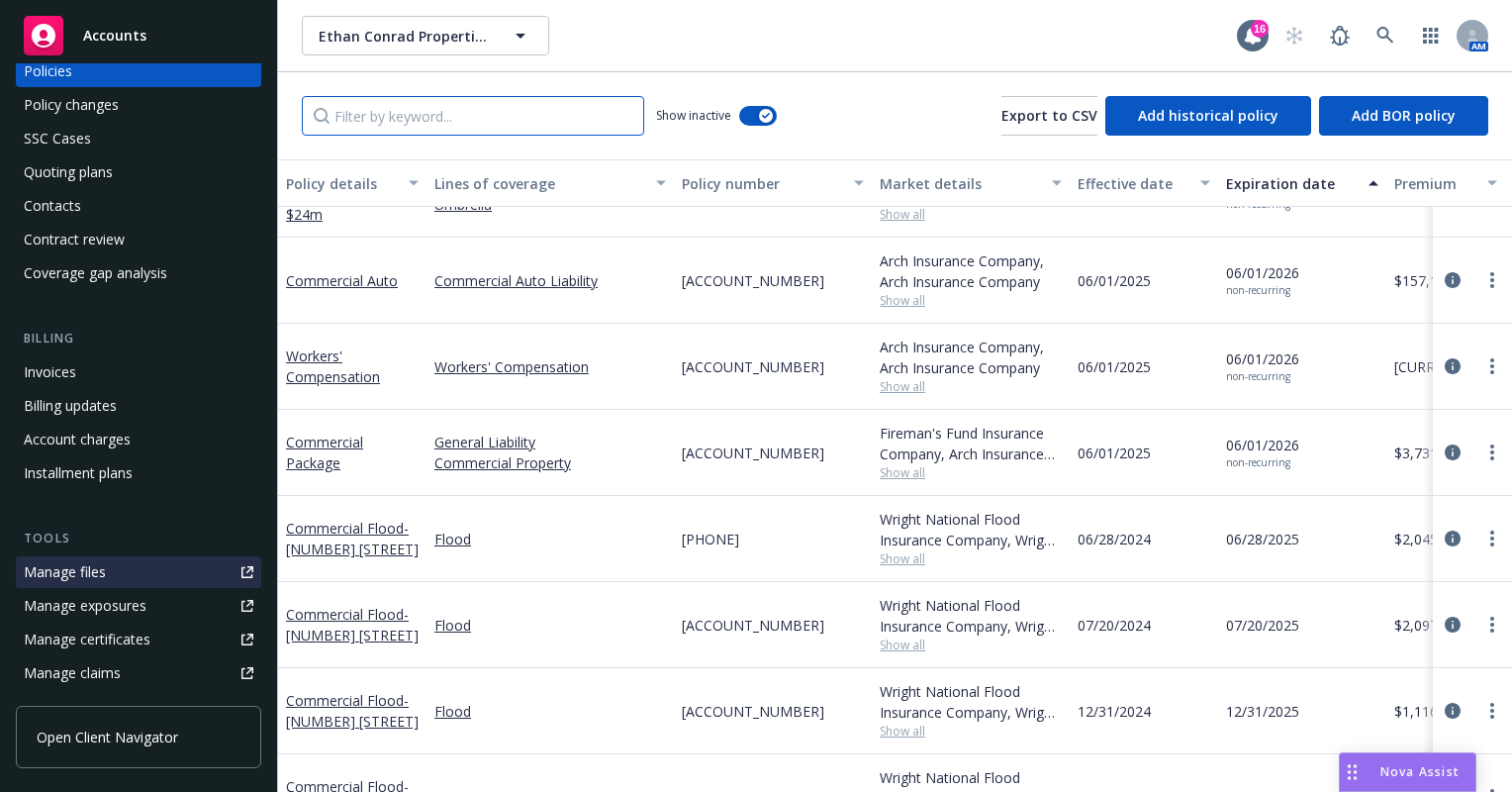 type 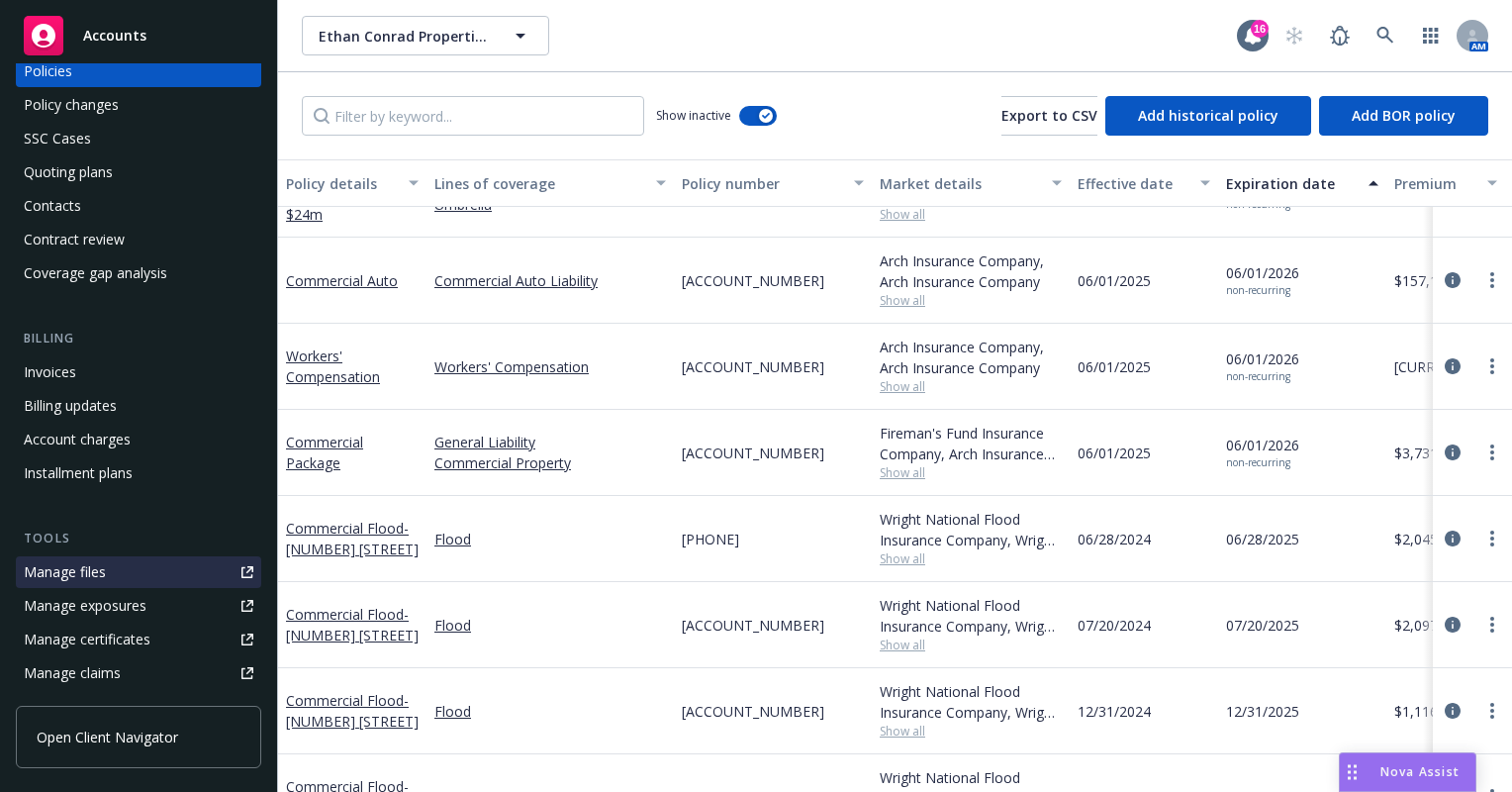 click on "Manage files" at bounding box center (64, 572) 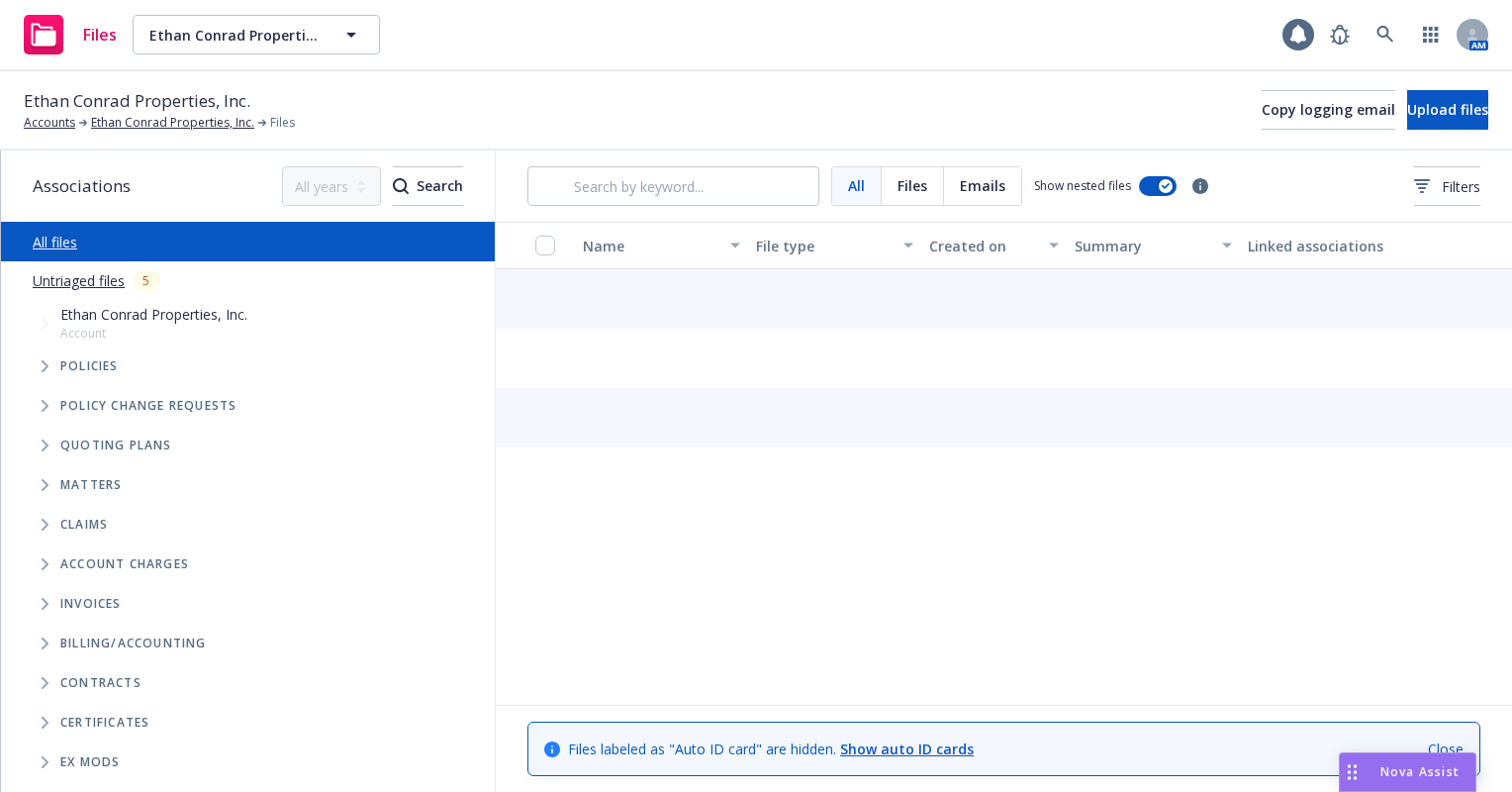 scroll, scrollTop: 0, scrollLeft: 0, axis: both 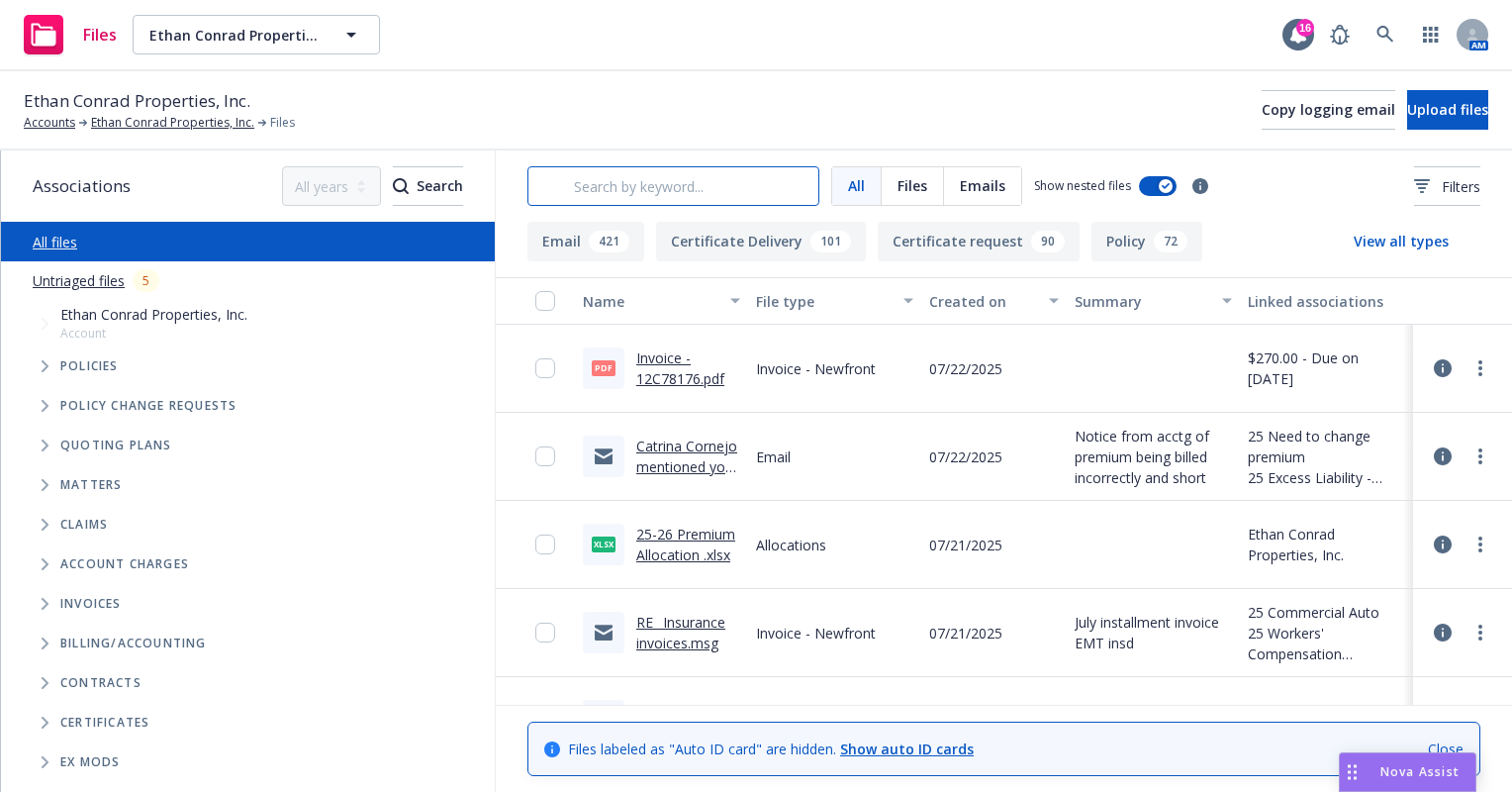 click at bounding box center [673, 186] 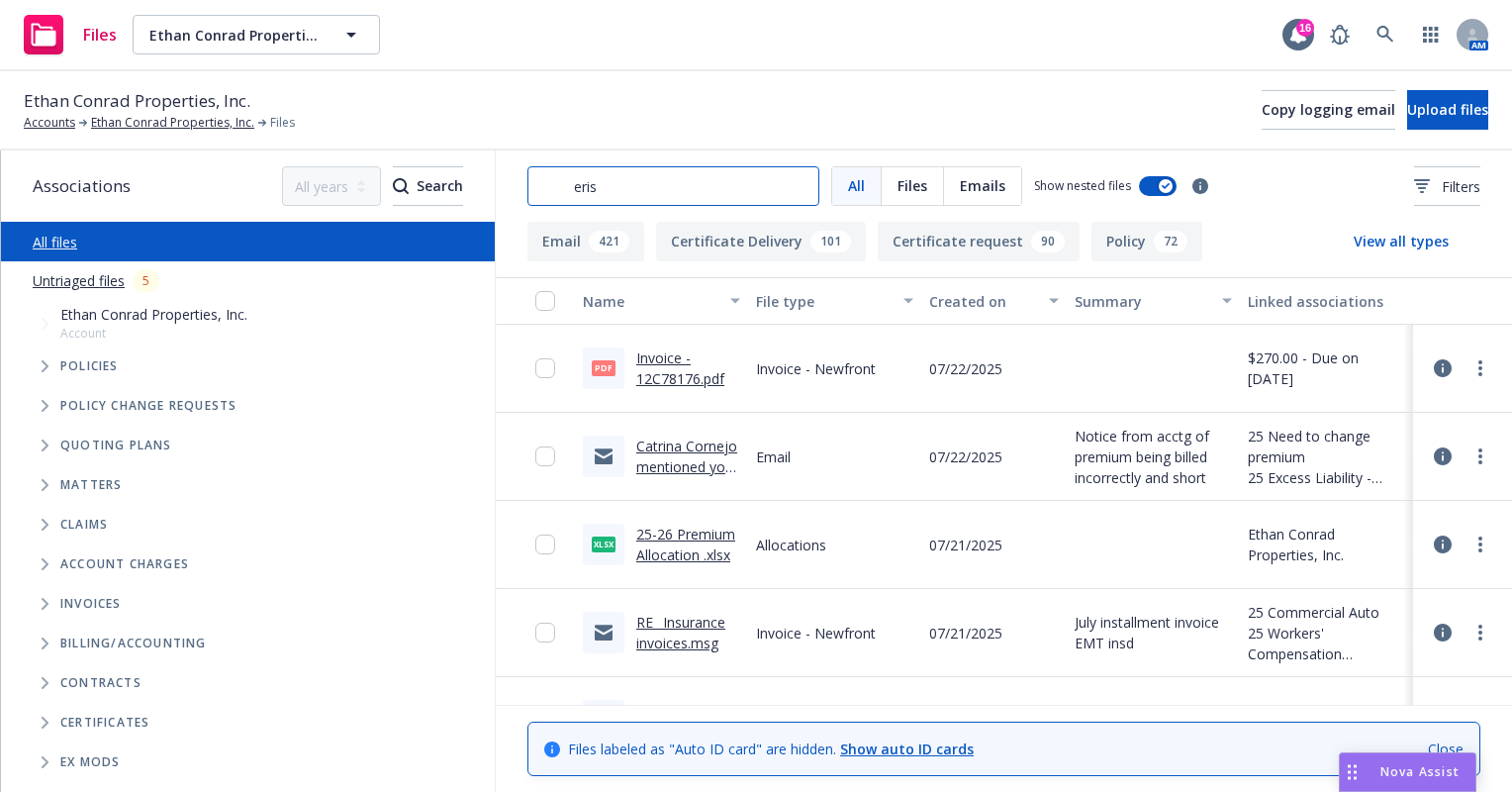 type on "erisa" 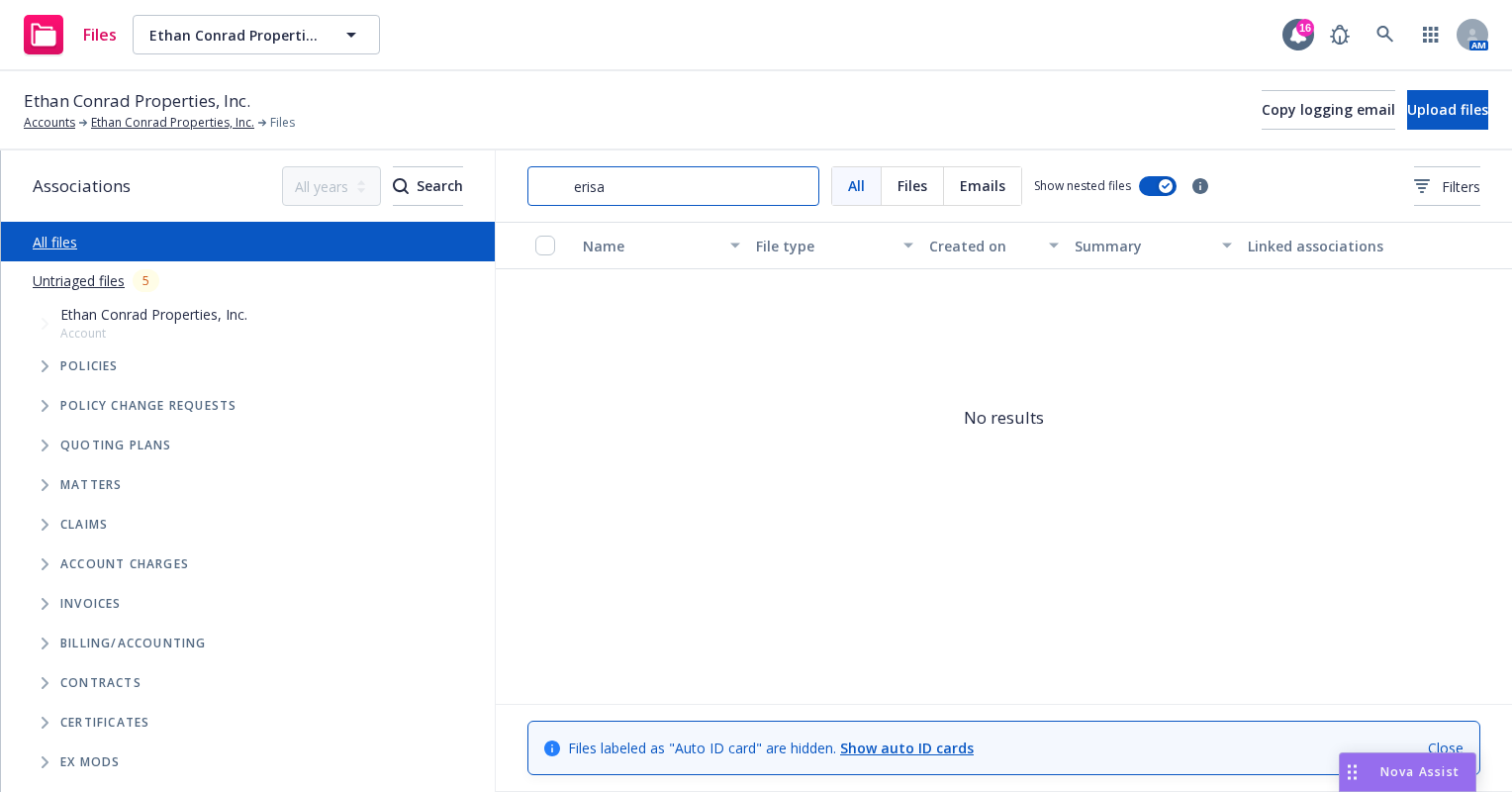 drag, startPoint x: 570, startPoint y: 193, endPoint x: 665, endPoint y: 189, distance: 95.0842 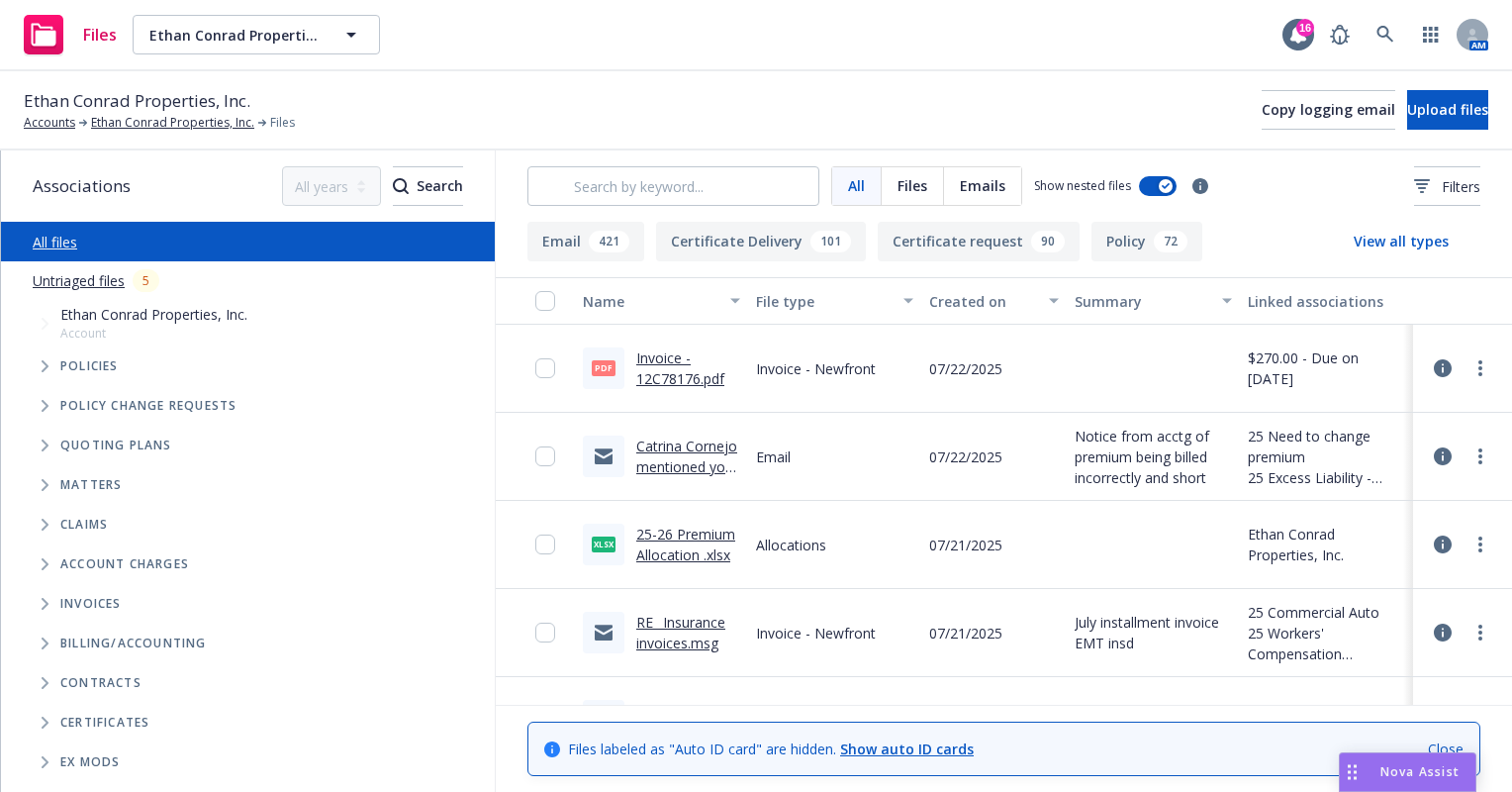 click on "Ethan Conrad Properties, Inc. Accounts Ethan Conrad Properties, Inc. Files Copy logging email Upload files" at bounding box center (756, 110) 